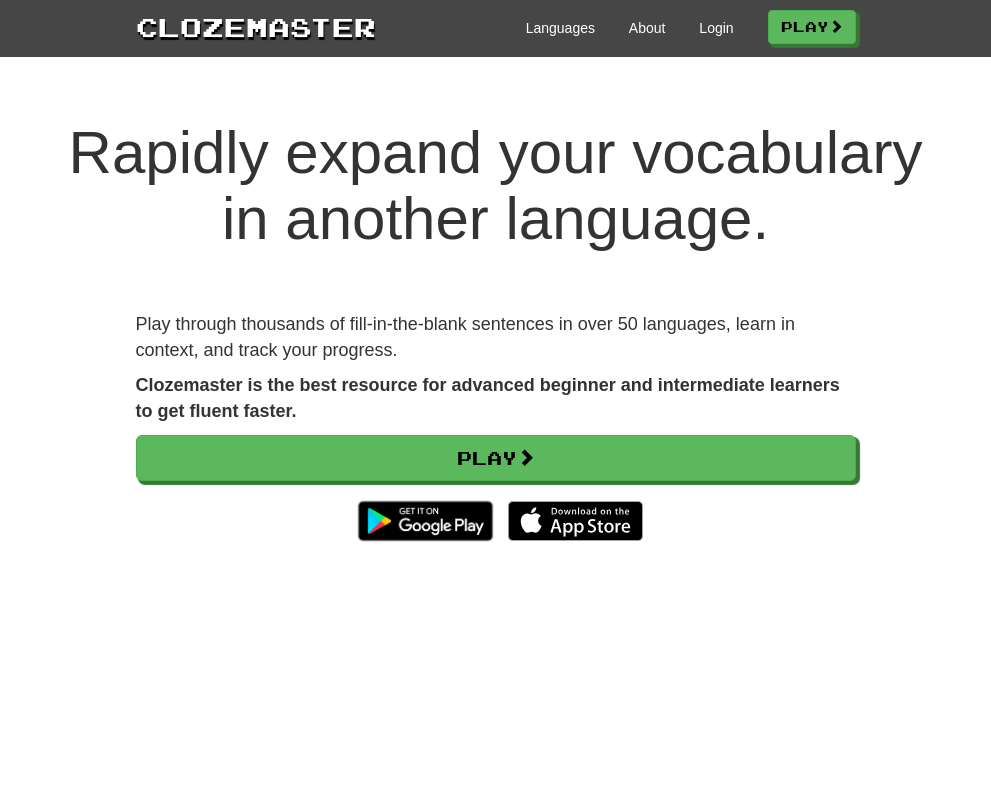 scroll, scrollTop: 0, scrollLeft: 0, axis: both 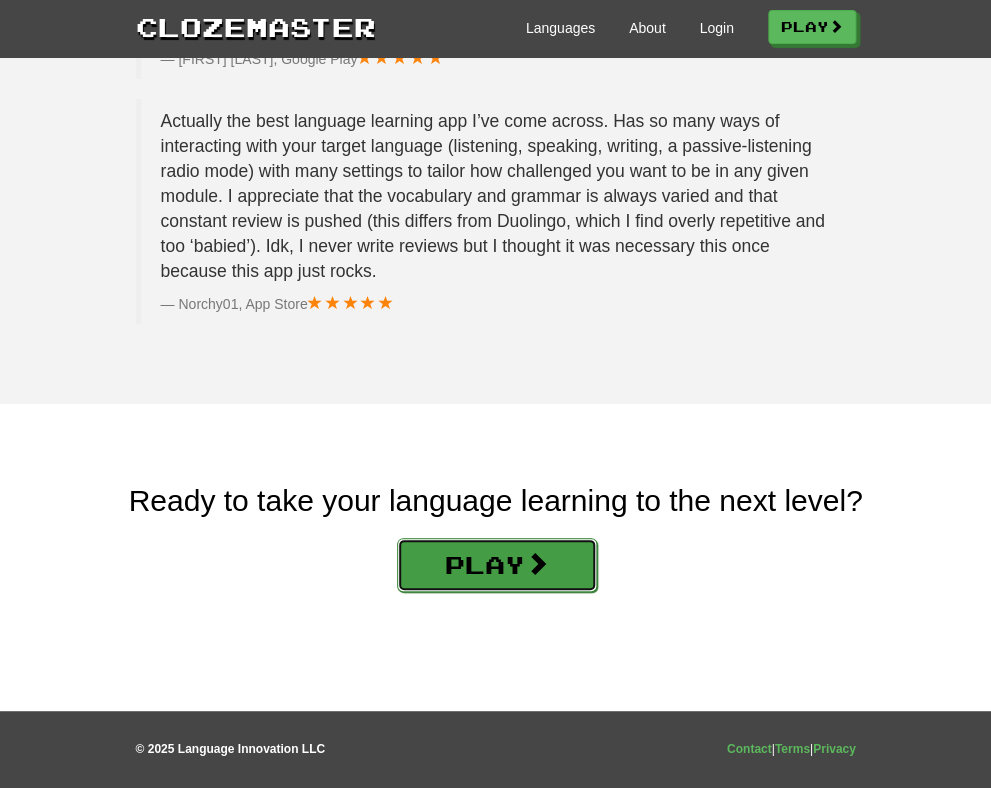 click on "Play" at bounding box center (497, 565) 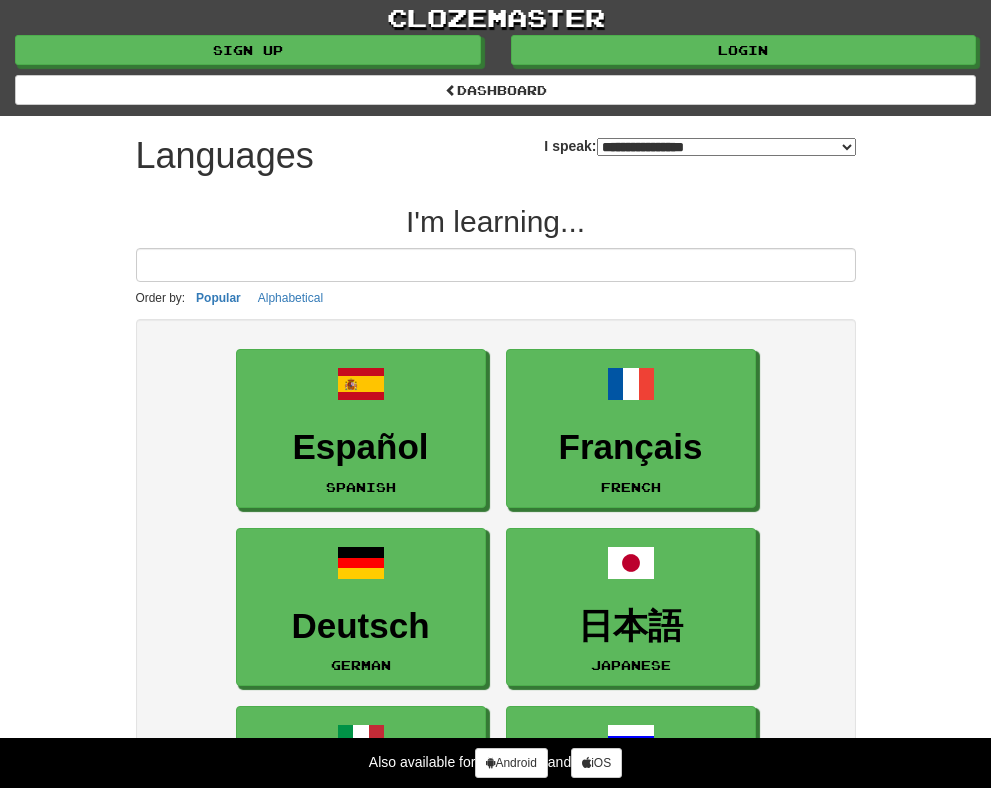 select on "*******" 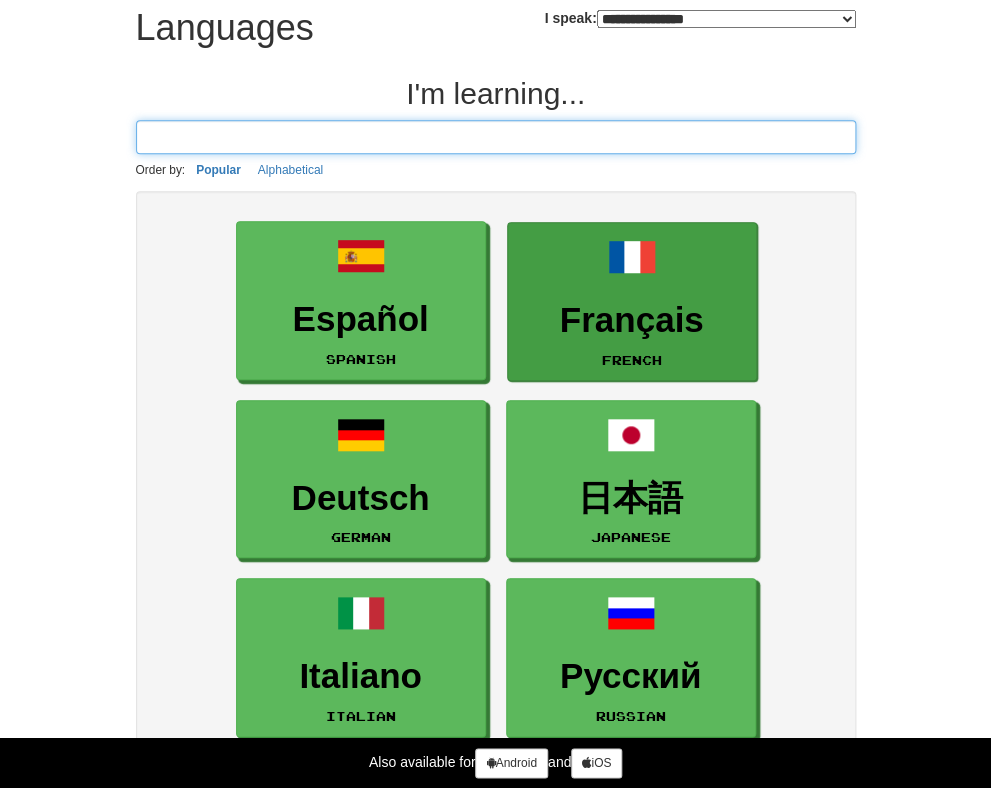 scroll, scrollTop: 140, scrollLeft: 0, axis: vertical 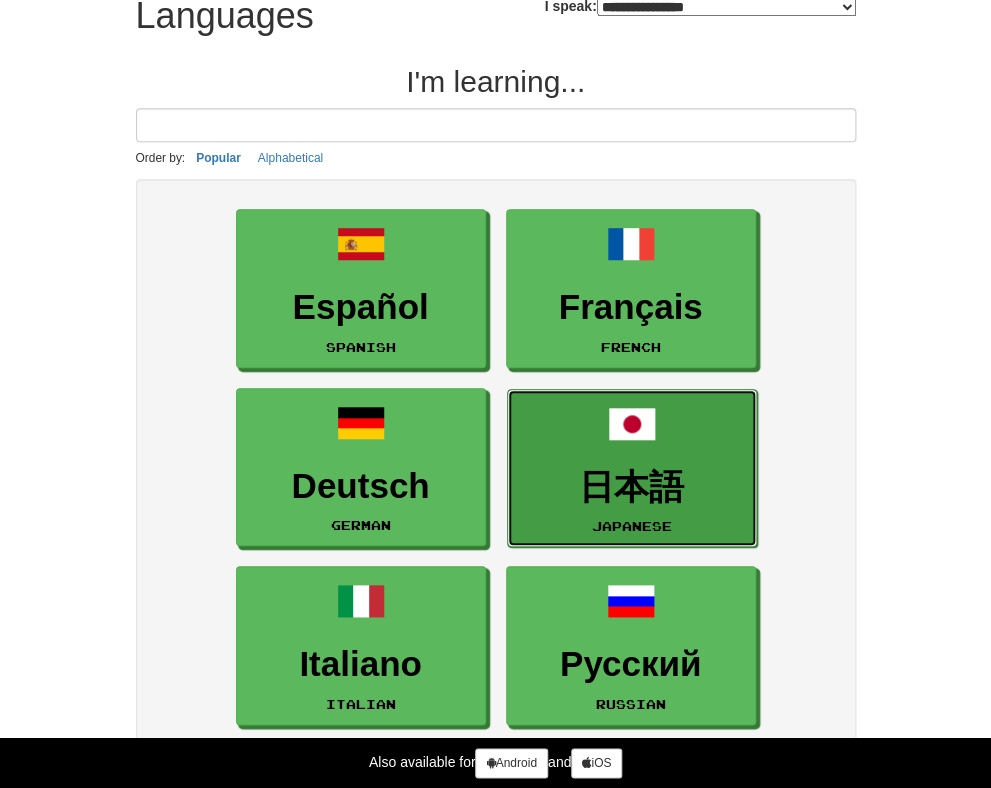 click on "日本語 Japanese" at bounding box center (632, 468) 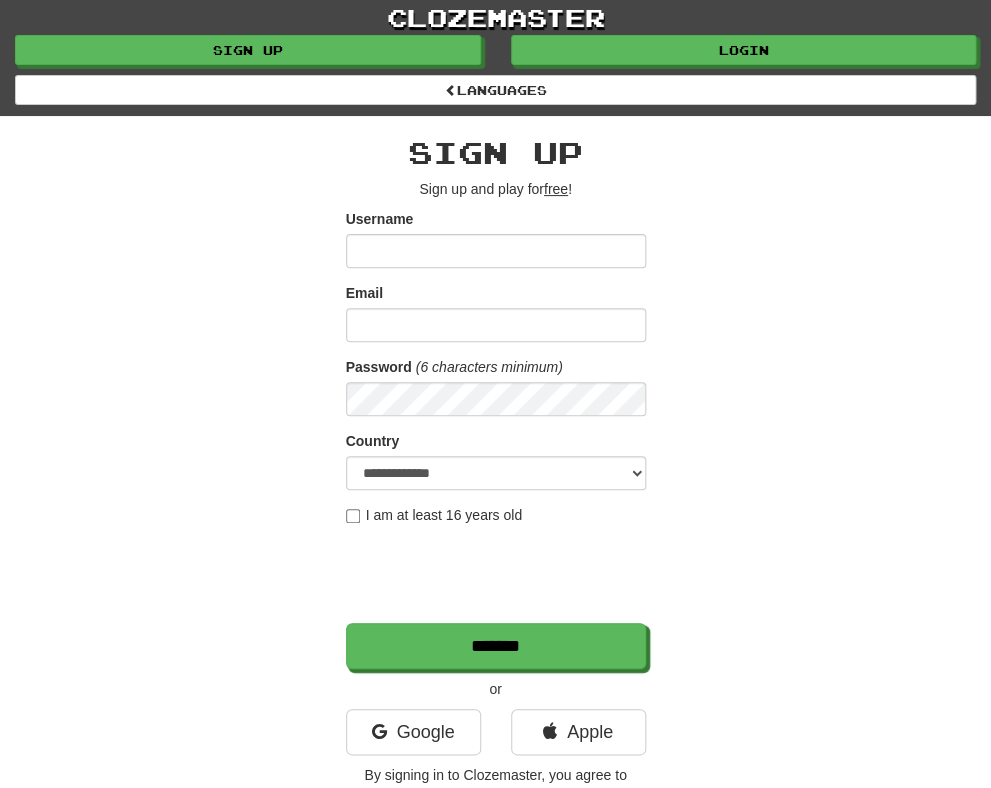 scroll, scrollTop: 90, scrollLeft: 0, axis: vertical 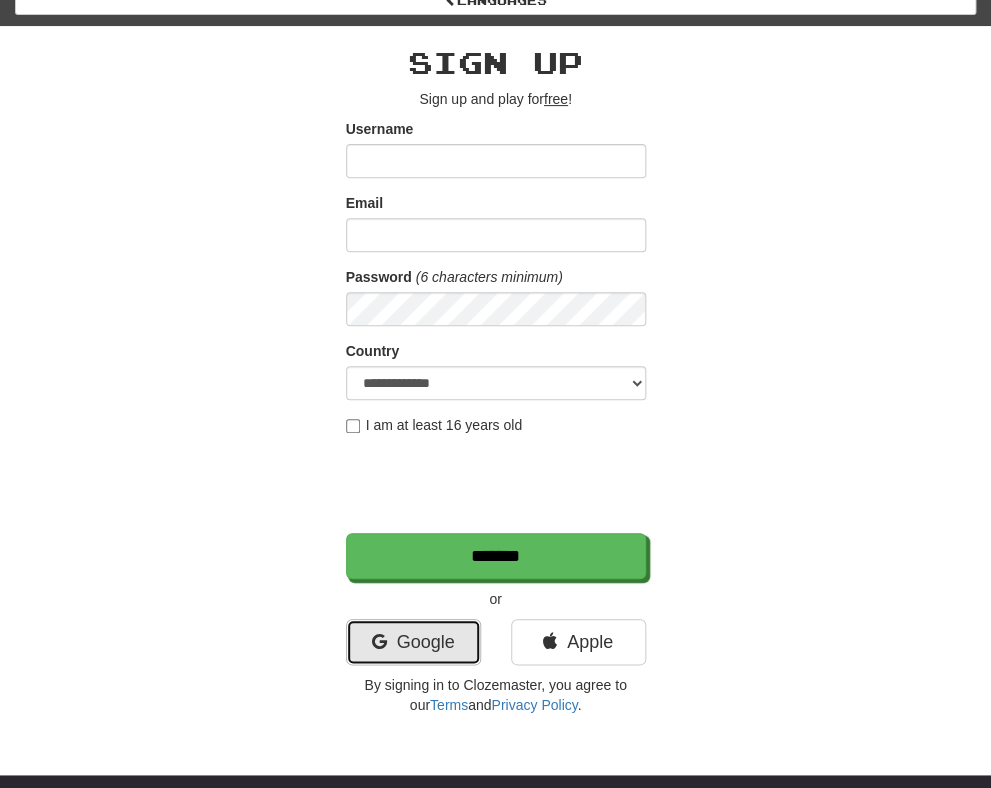 click on "Google" at bounding box center [413, 642] 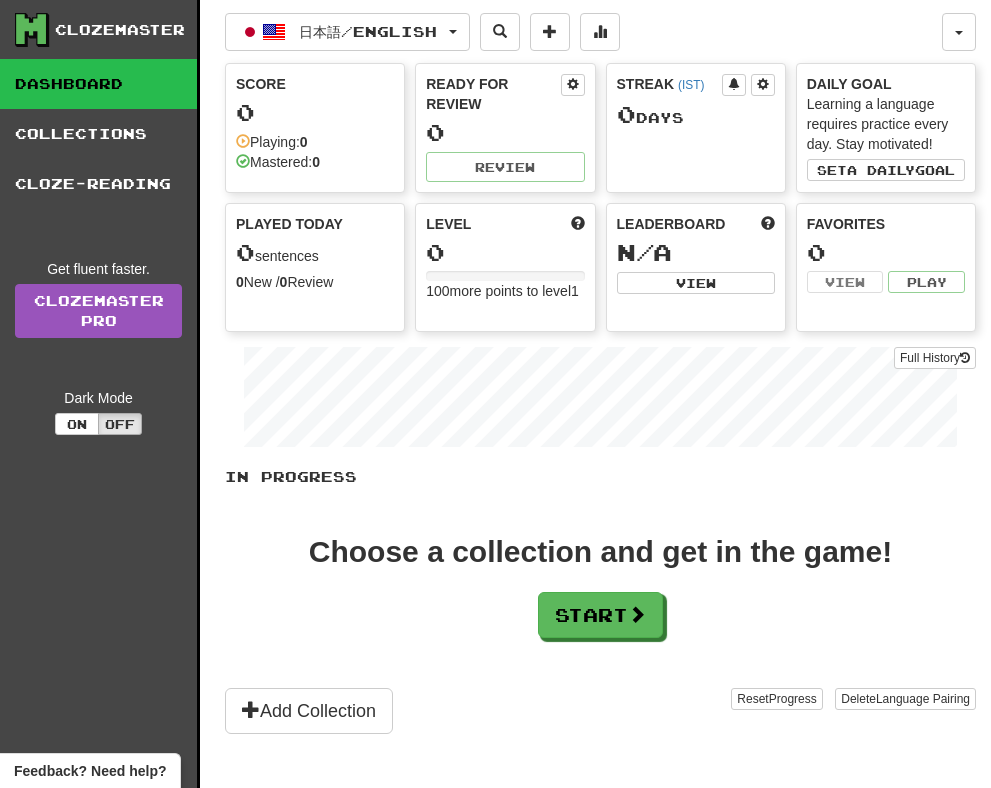 scroll, scrollTop: 0, scrollLeft: 0, axis: both 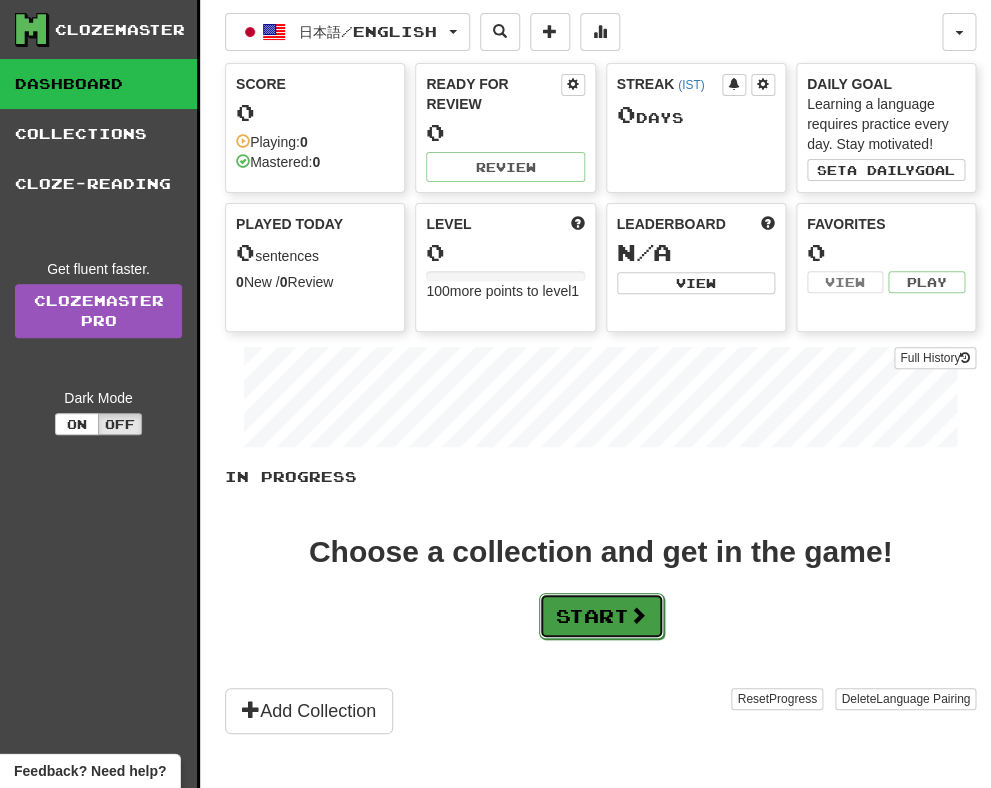 click on "Start" at bounding box center (601, 616) 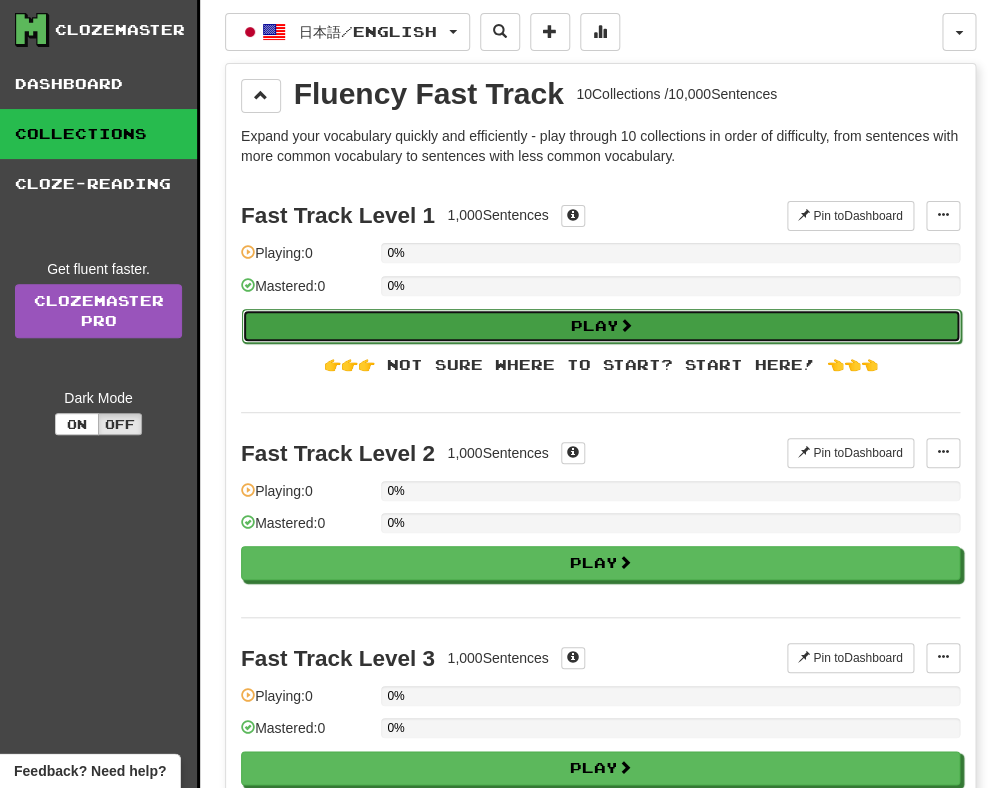 click on "Play" at bounding box center [601, 326] 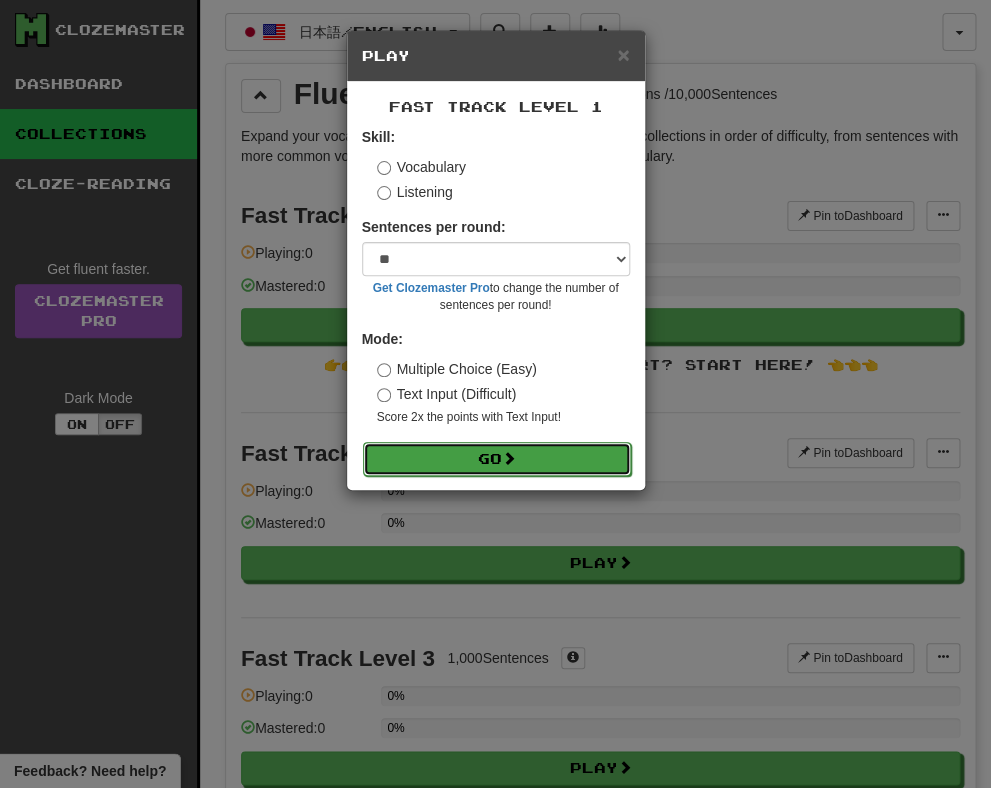click on "Go" at bounding box center (497, 459) 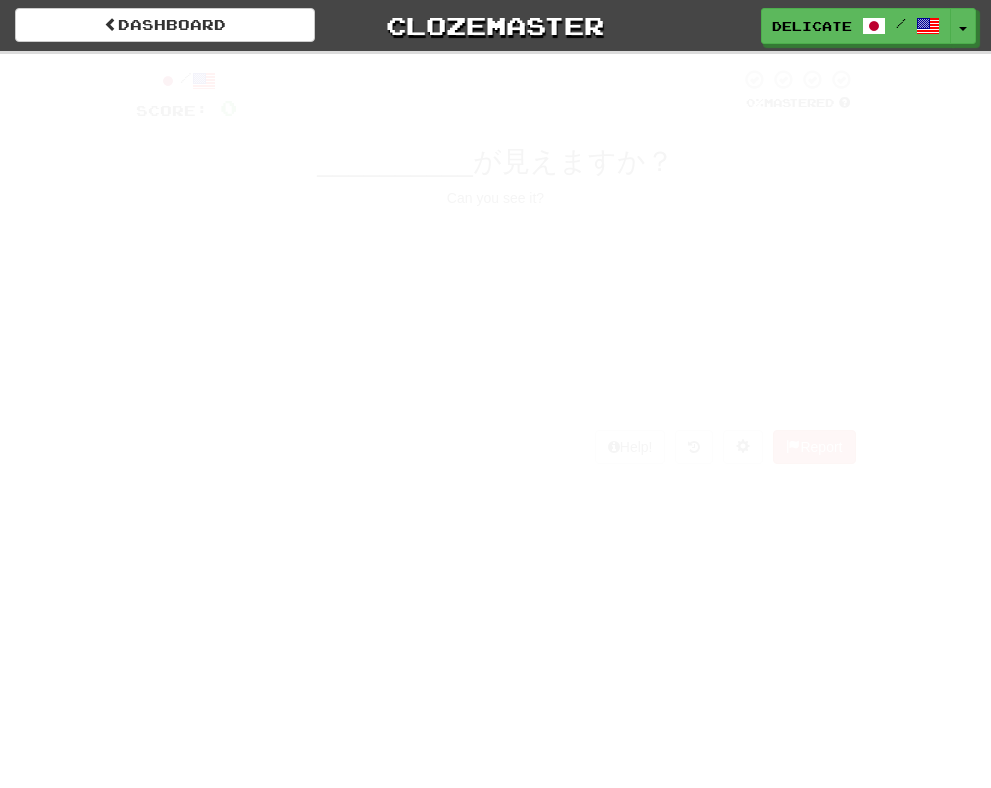 scroll, scrollTop: 0, scrollLeft: 0, axis: both 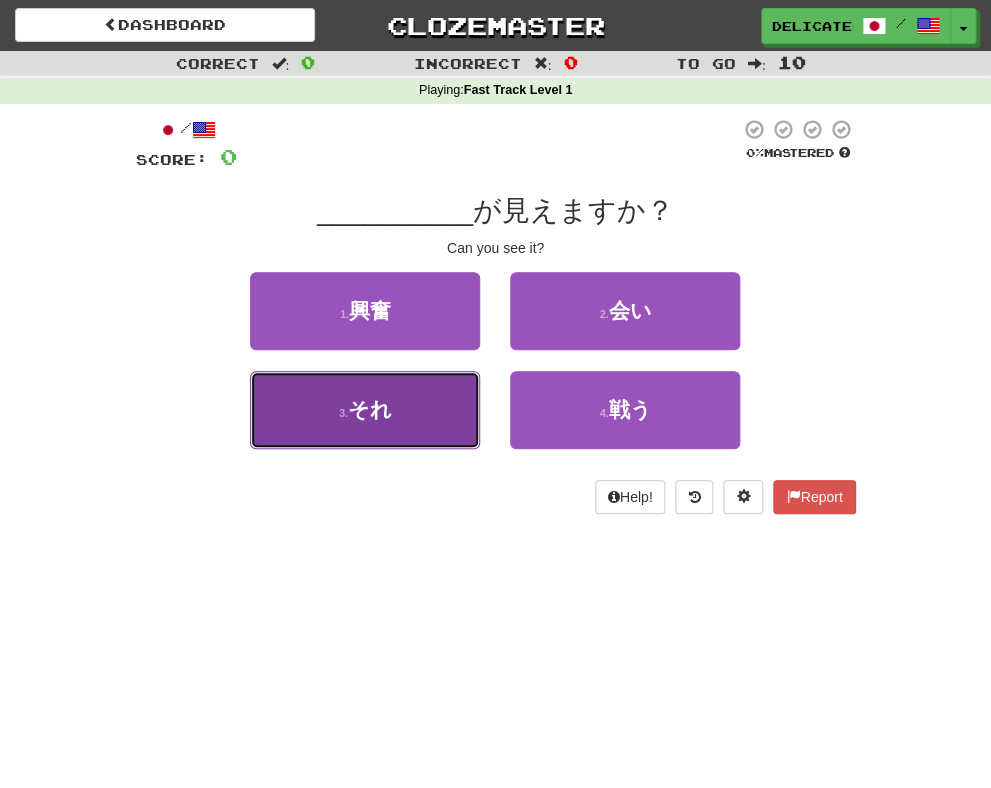 click on "それ" at bounding box center (370, 409) 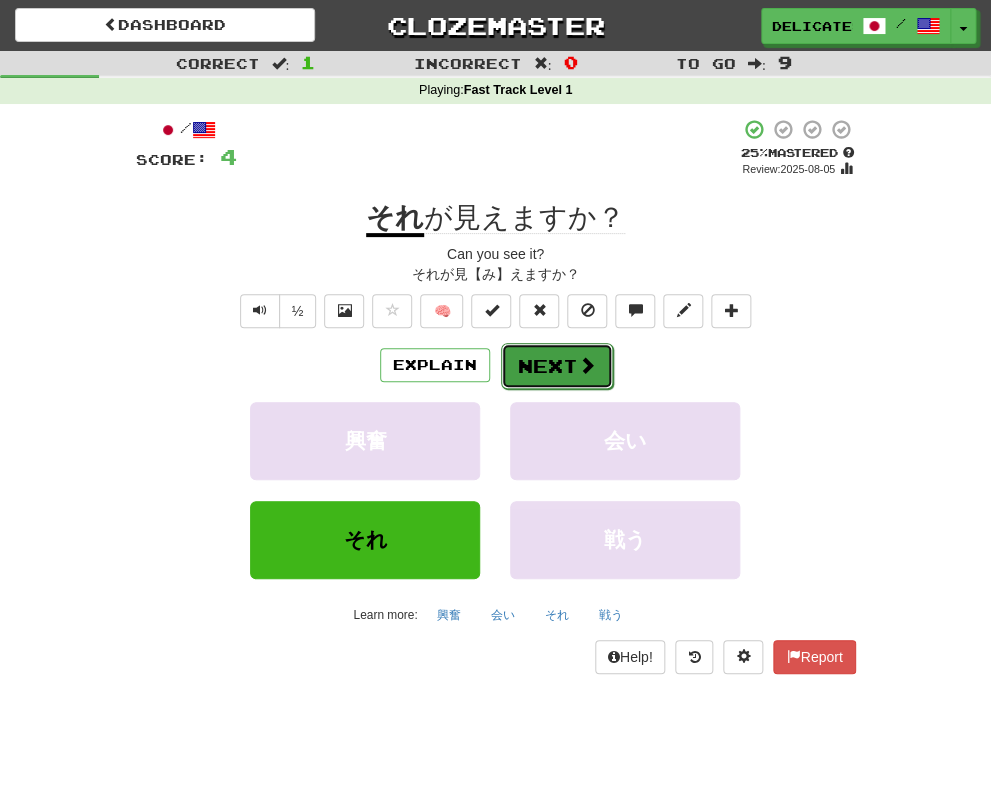 click on "Next" at bounding box center (557, 366) 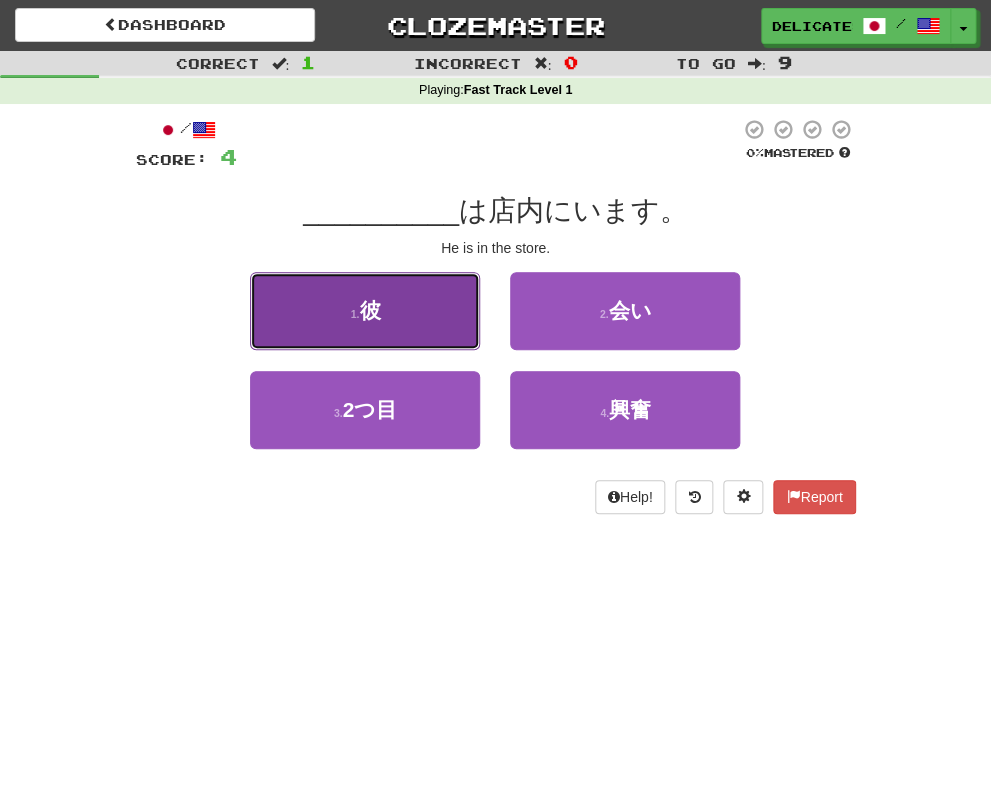 click on "1 .  彼" at bounding box center (365, 311) 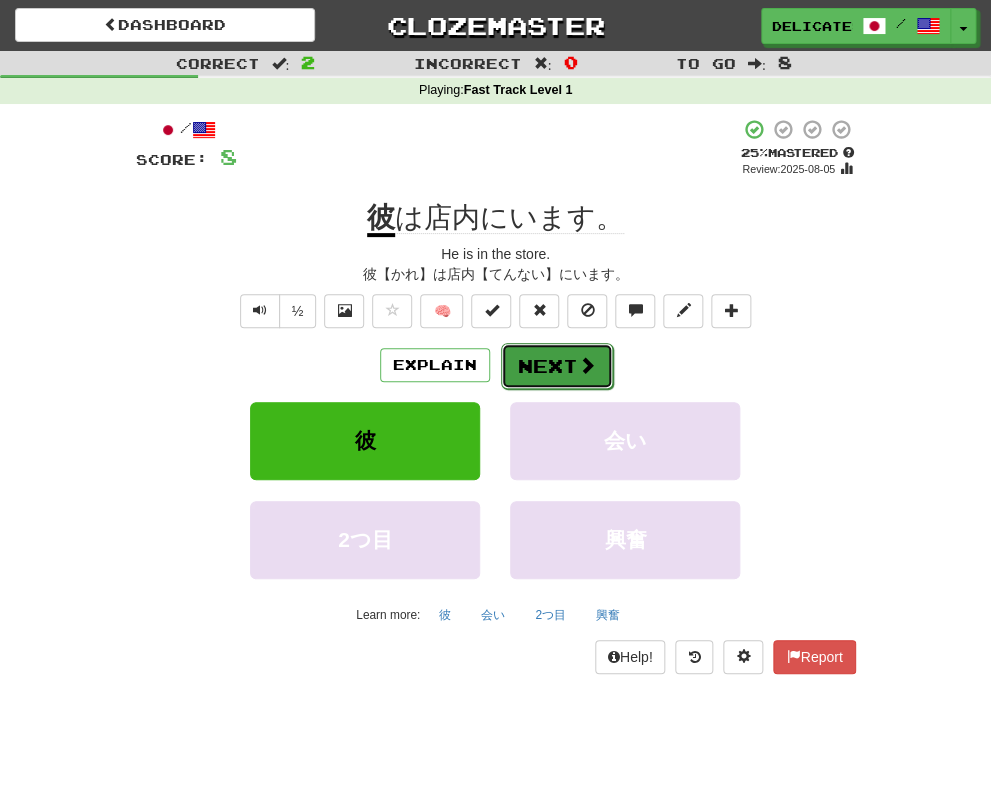 click on "Next" at bounding box center (557, 366) 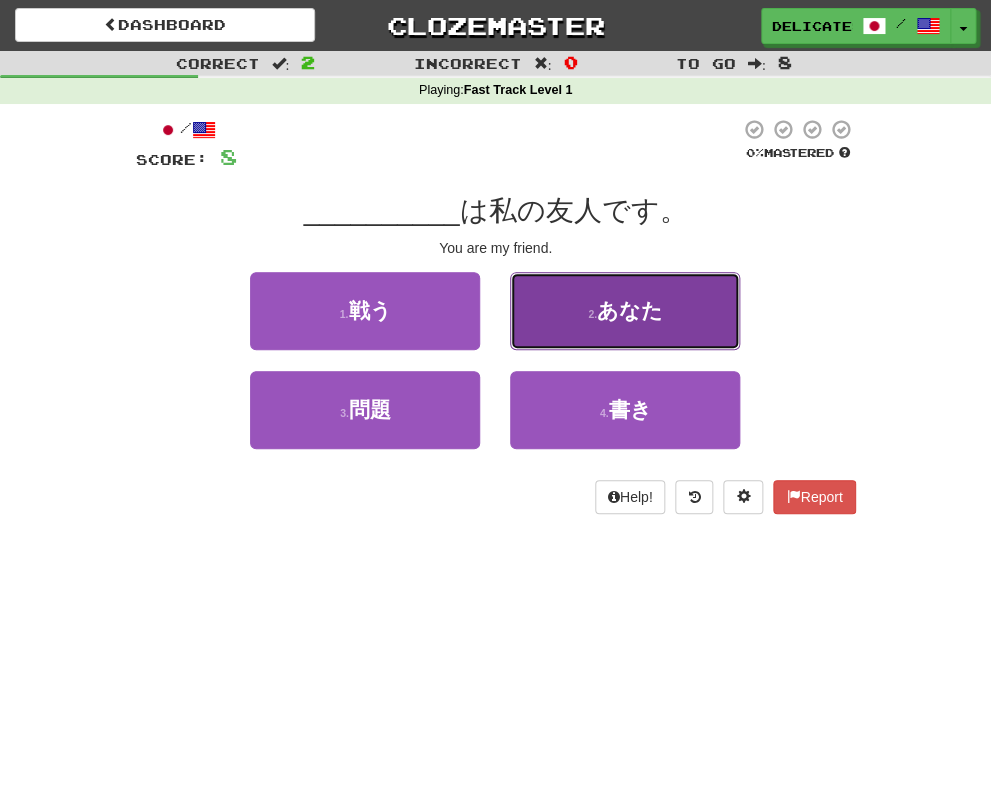 click on "あなた" at bounding box center (630, 310) 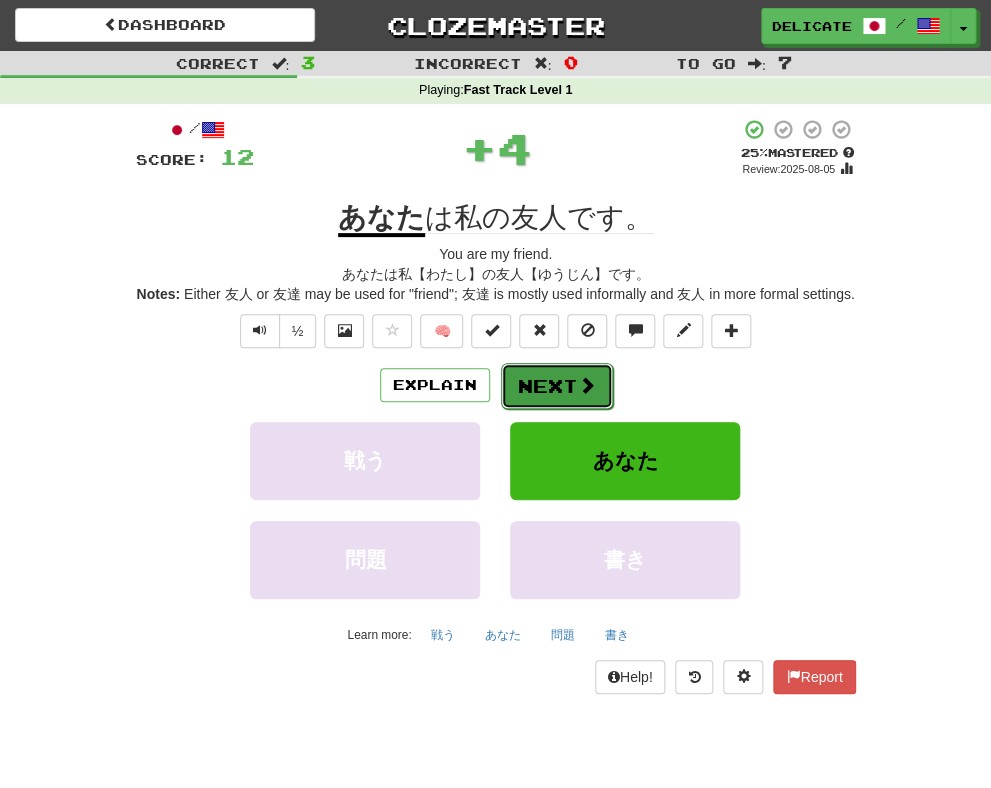 click on "Next" at bounding box center (557, 386) 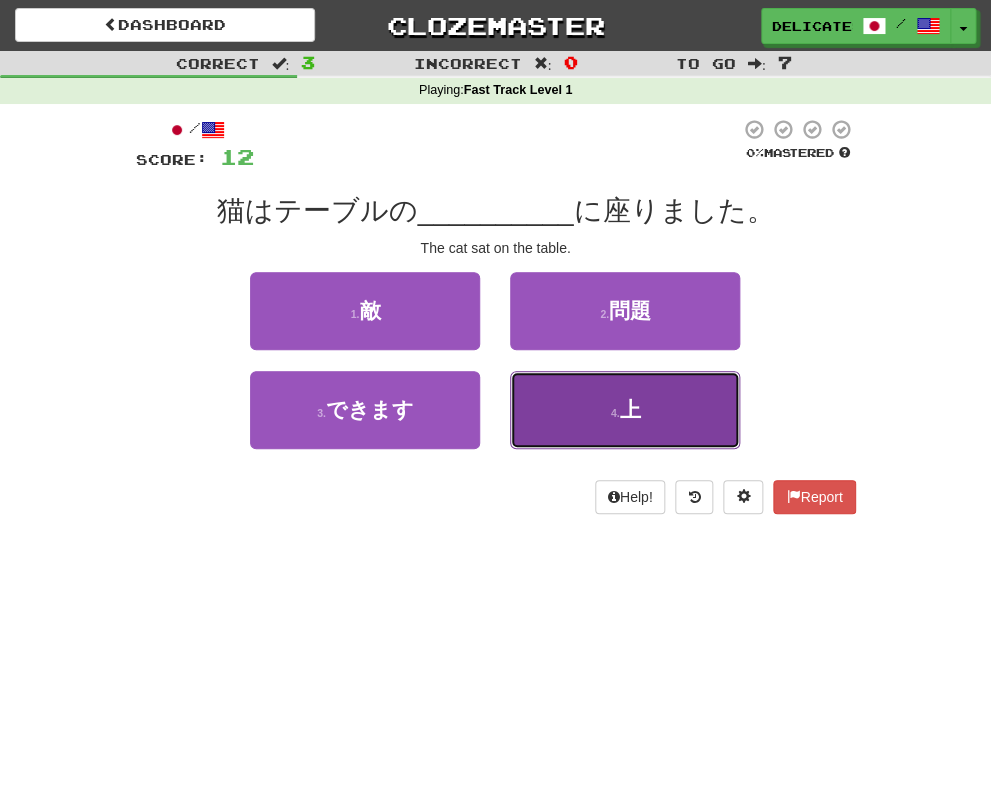 click on "4 .  上" at bounding box center (625, 410) 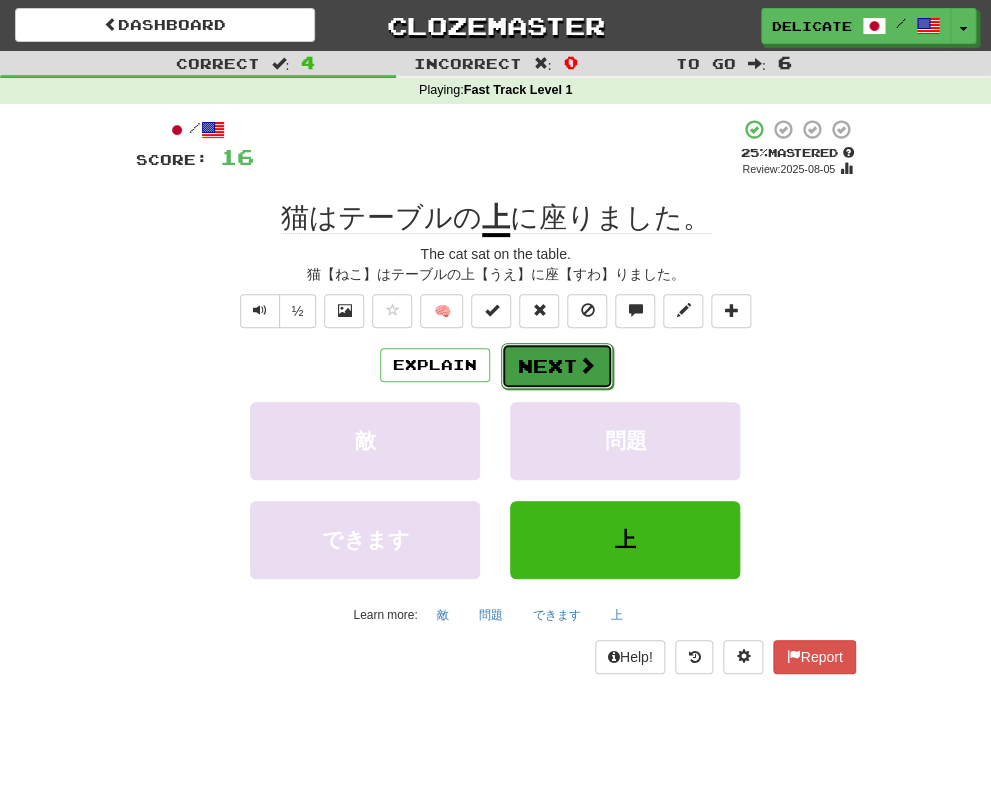 click on "Next" at bounding box center (557, 366) 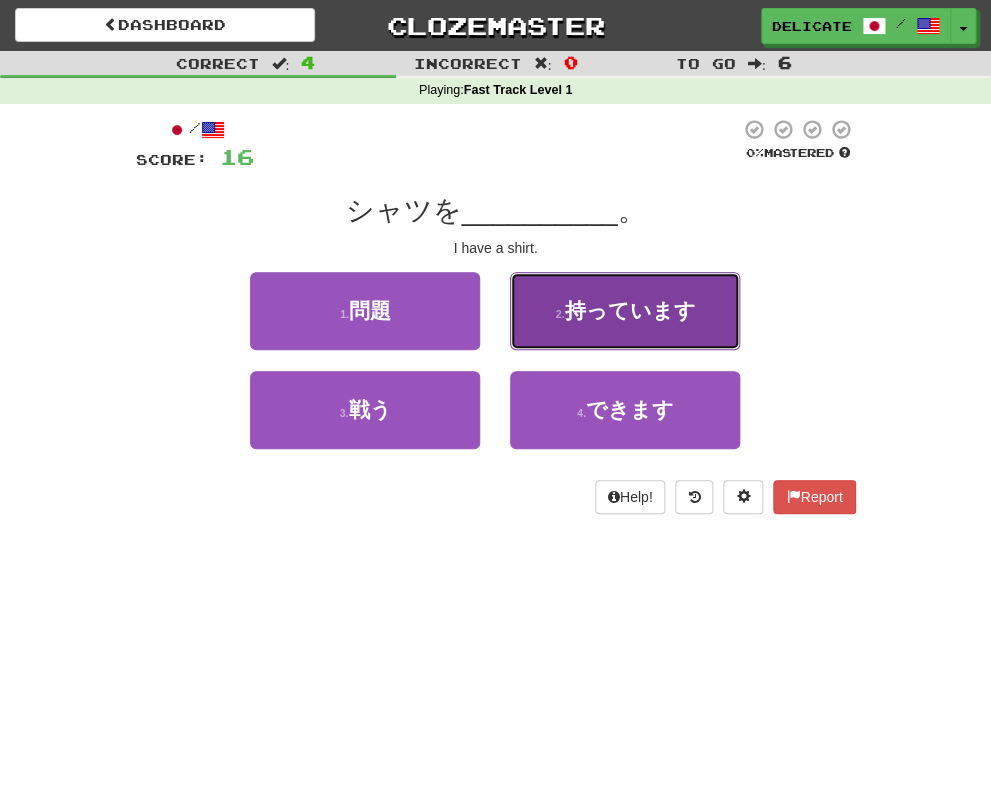 click on "2 .  持っています" at bounding box center [625, 311] 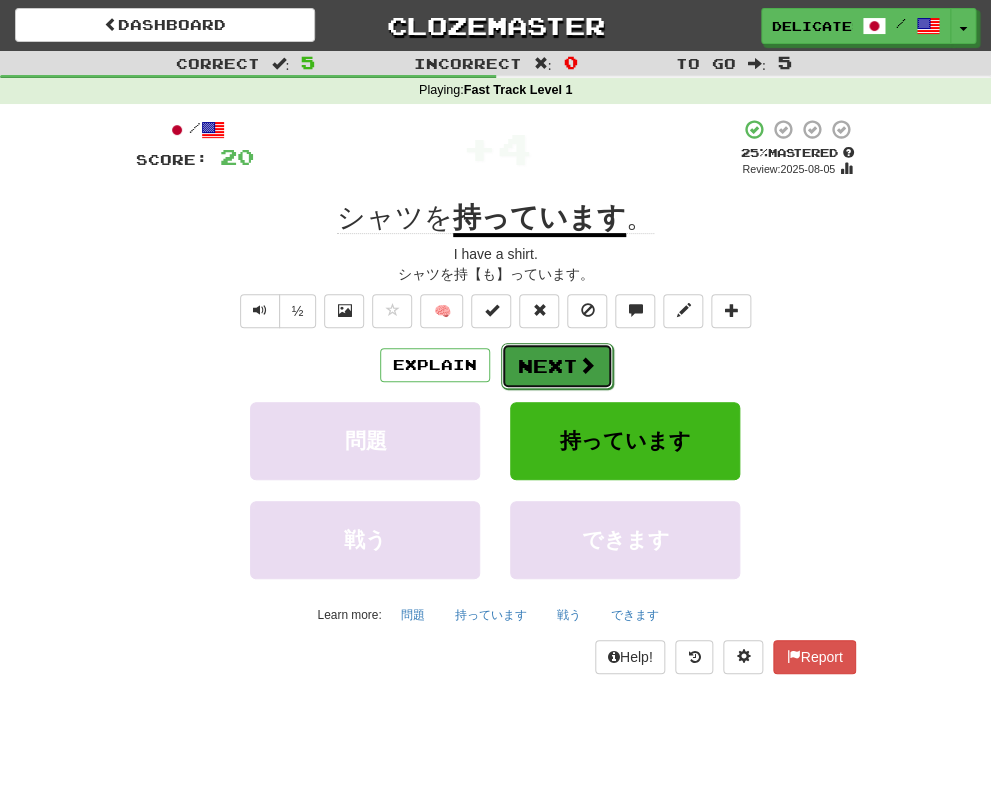 click on "Next" at bounding box center [557, 366] 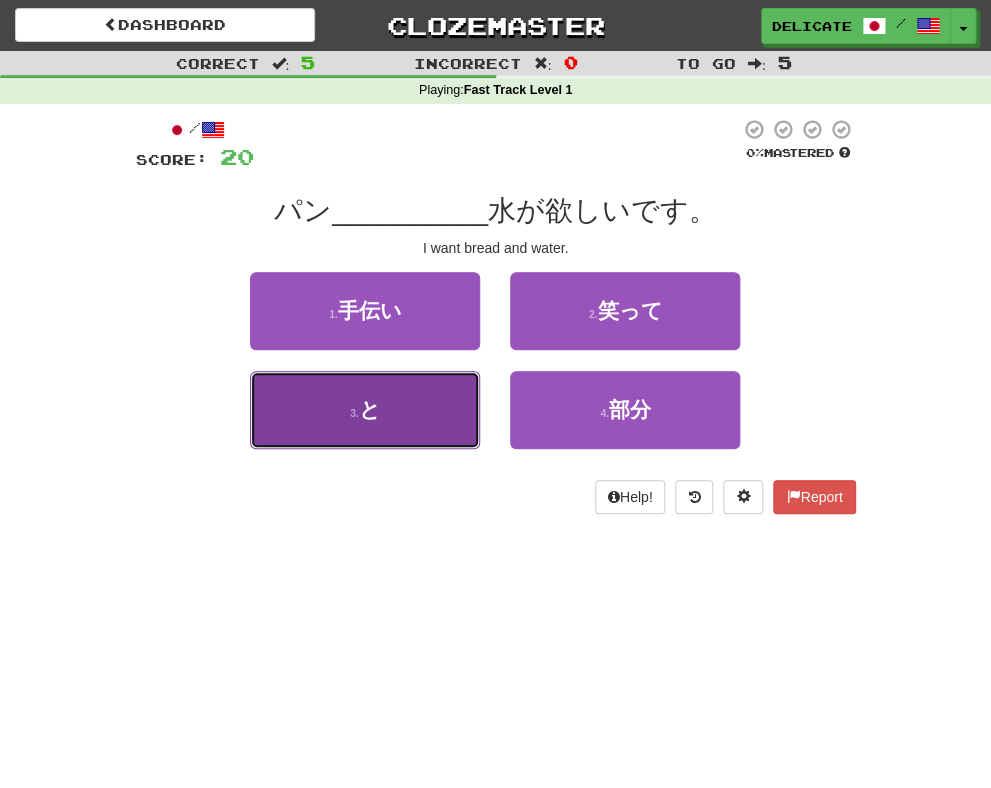 click on "3 .  と" at bounding box center [365, 410] 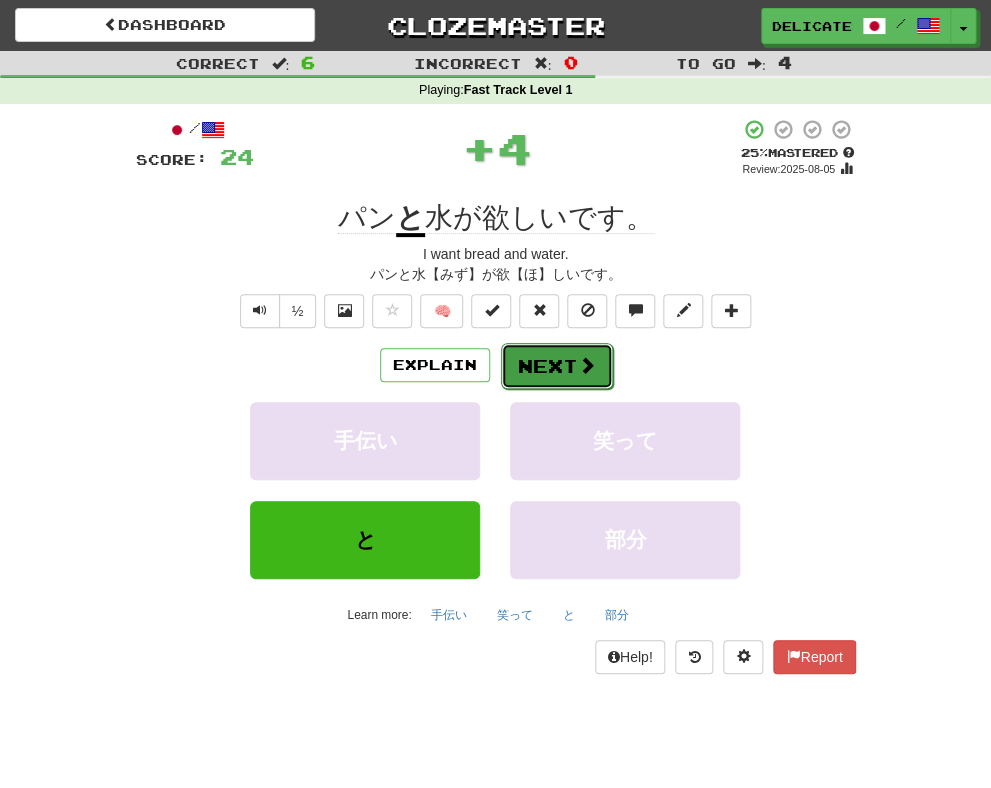 click on "Next" at bounding box center (557, 366) 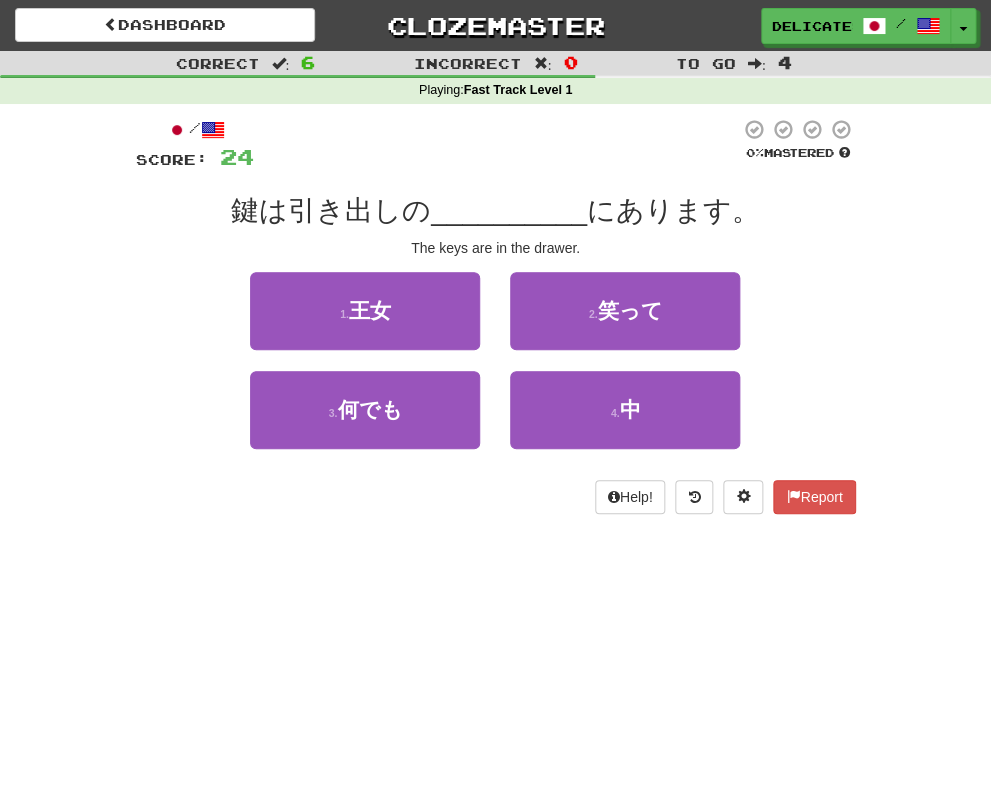 click on "Correct : 6 Incorrect : 0 To go : 4 Playing : Fast Track Level 1 / Score: 24 0 % Mastered 鍵は引き出しの __________ にあります。 The keys are in the drawer. 1 . 王女 2 . 笑って 3 . 4 ." at bounding box center (495, 394) 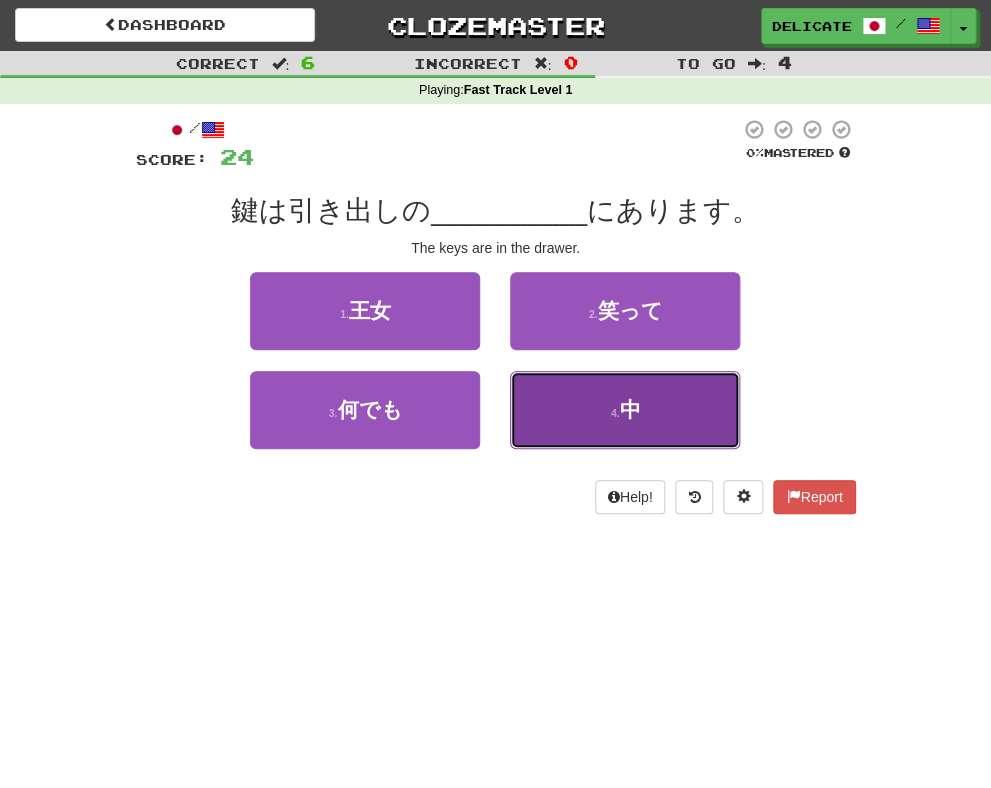 click on "4 .  中" at bounding box center (625, 410) 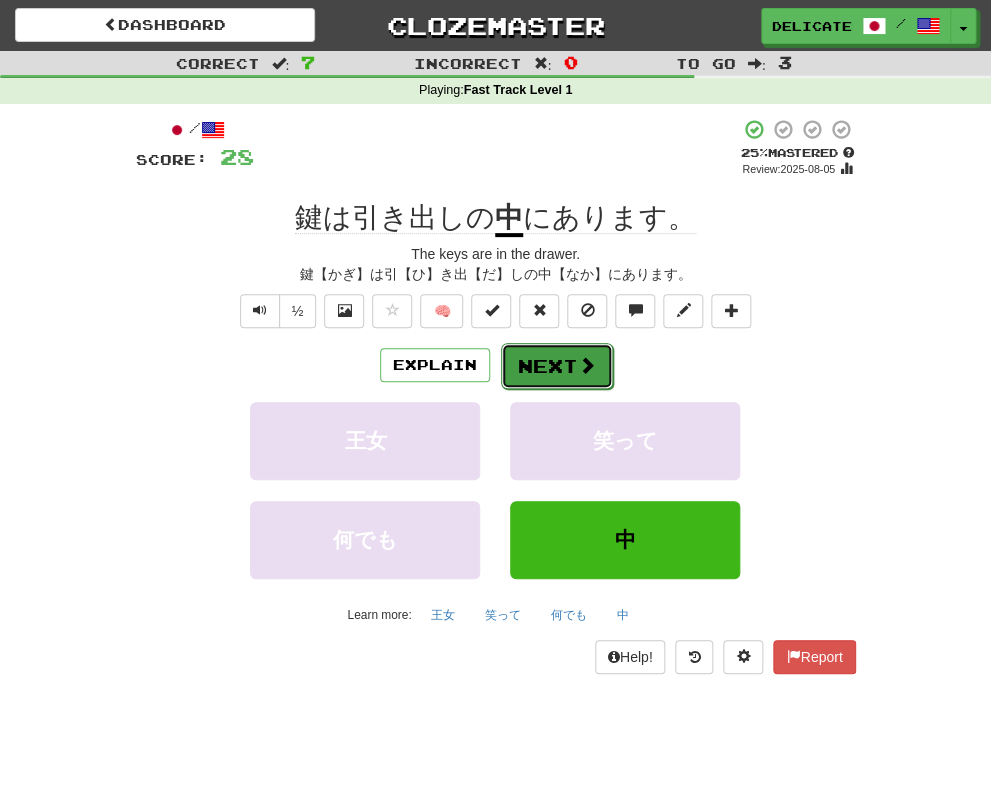 click on "Next" at bounding box center (557, 366) 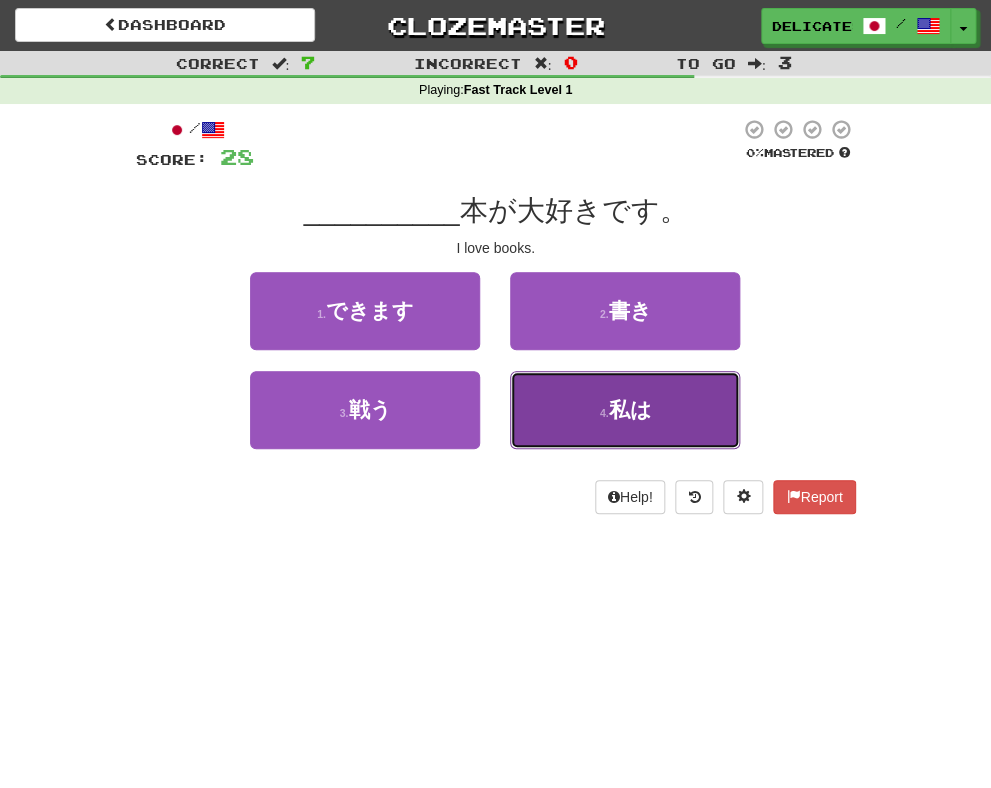 click on "4 .  私は" at bounding box center [625, 410] 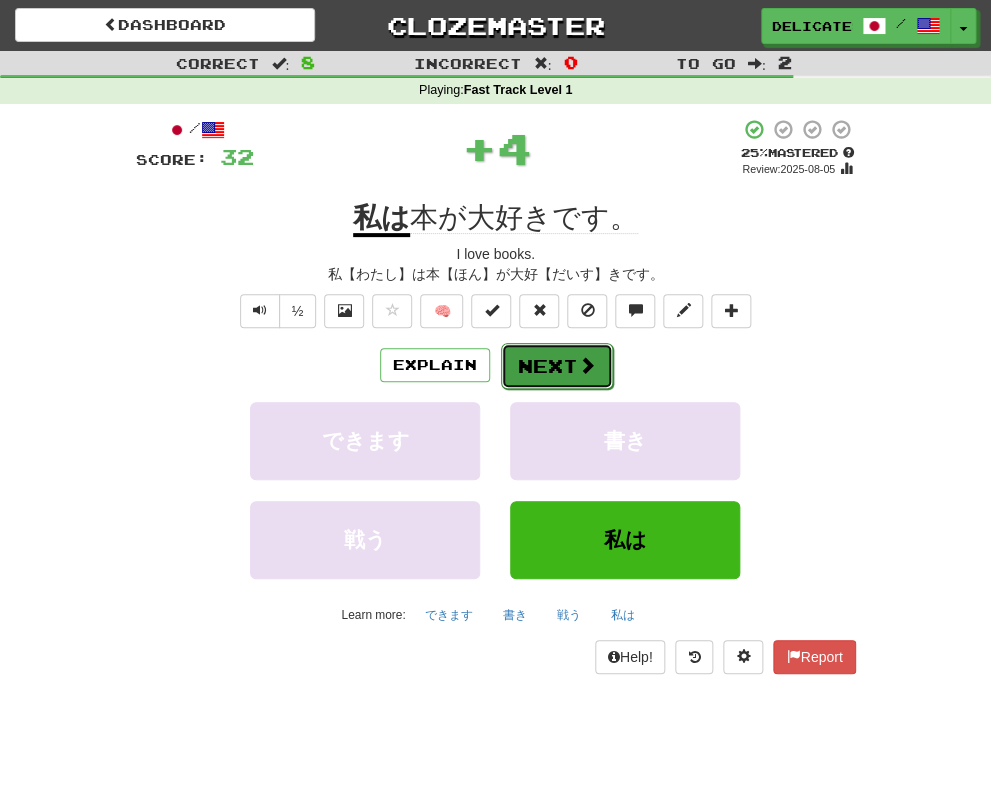 click on "Next" at bounding box center (557, 366) 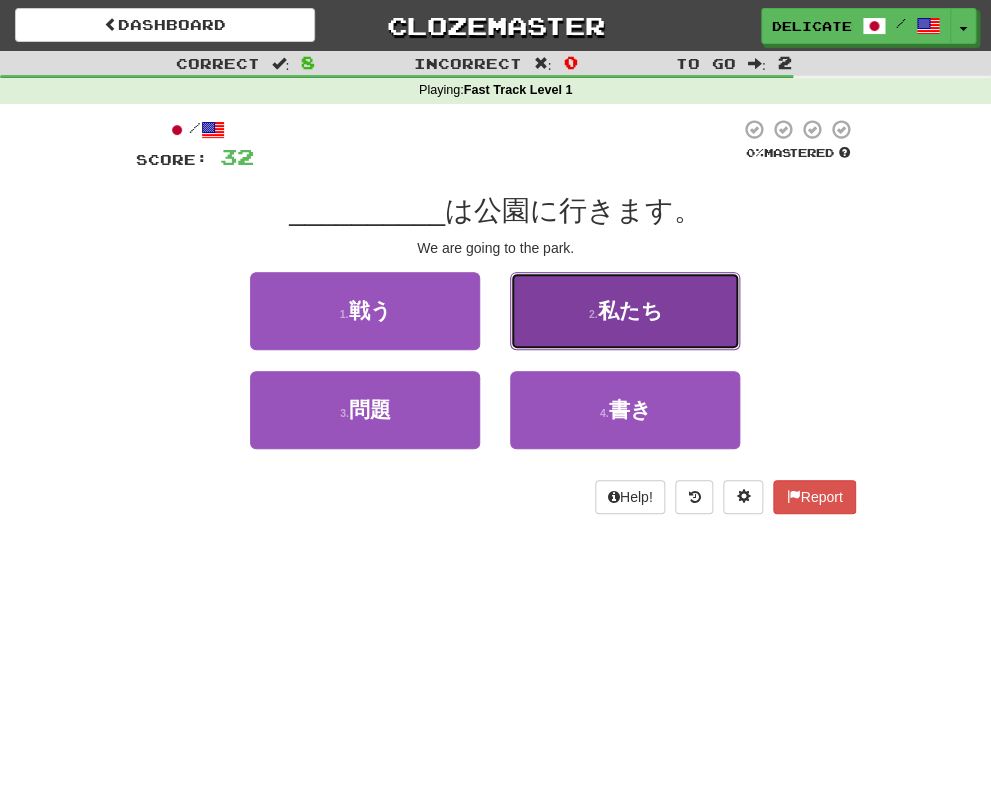 click on "2 .  私たち" at bounding box center [625, 311] 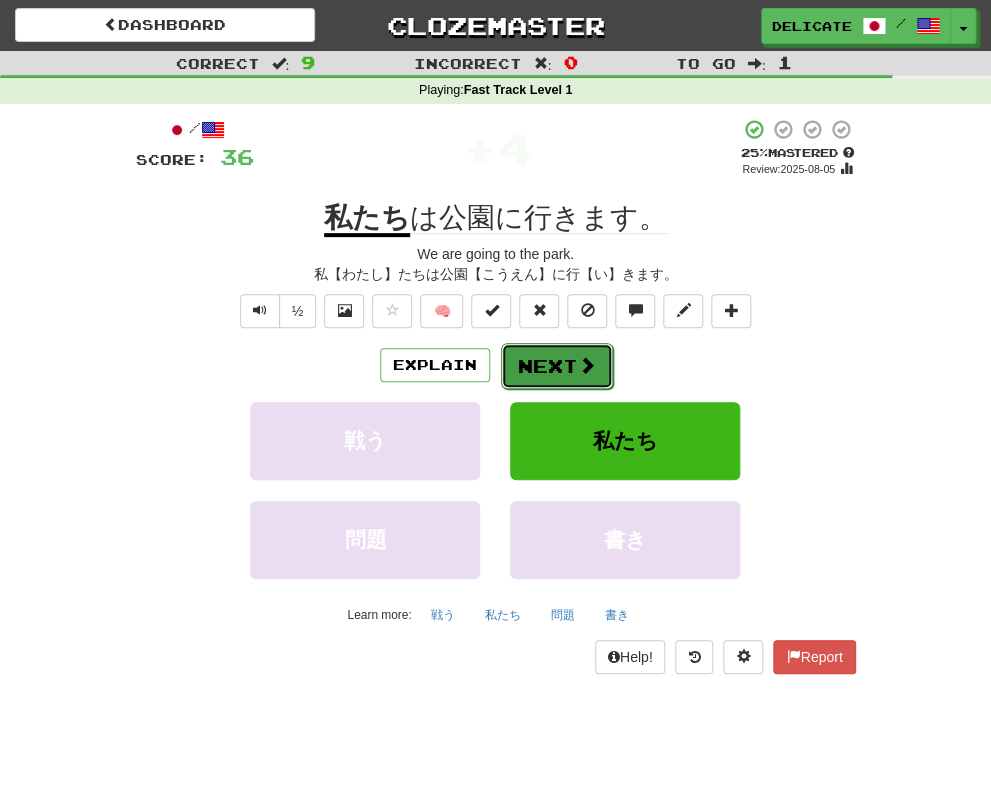 click on "Next" at bounding box center [557, 366] 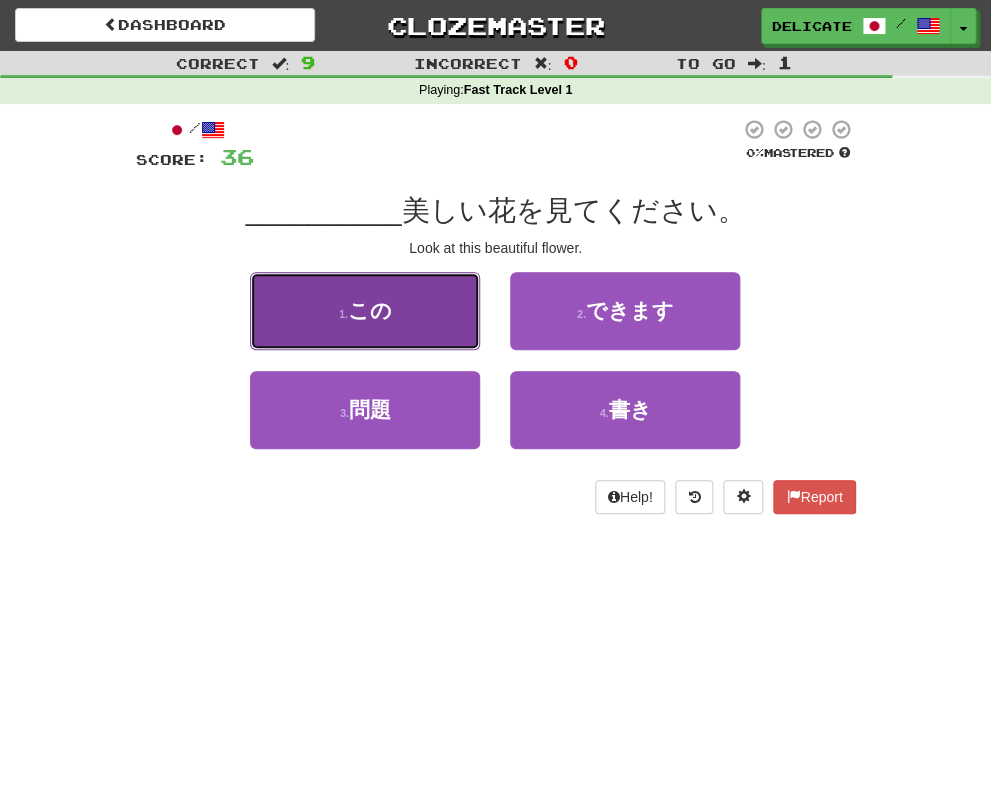 click on "1 .  この" at bounding box center (365, 311) 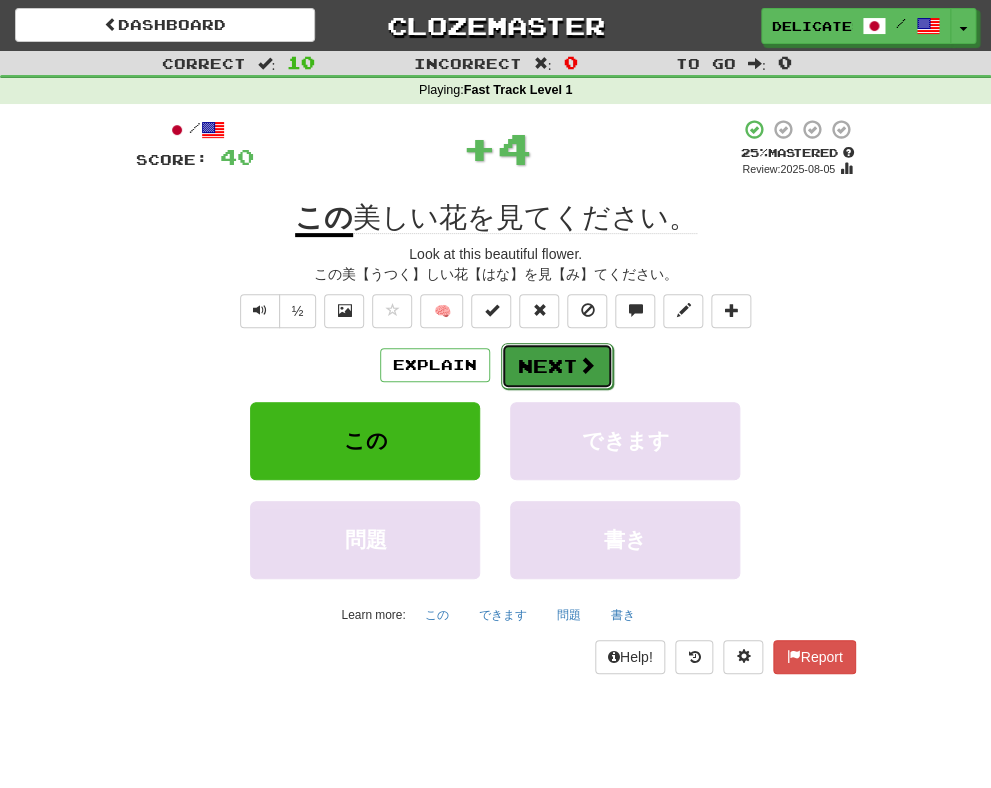 click on "Next" at bounding box center (557, 366) 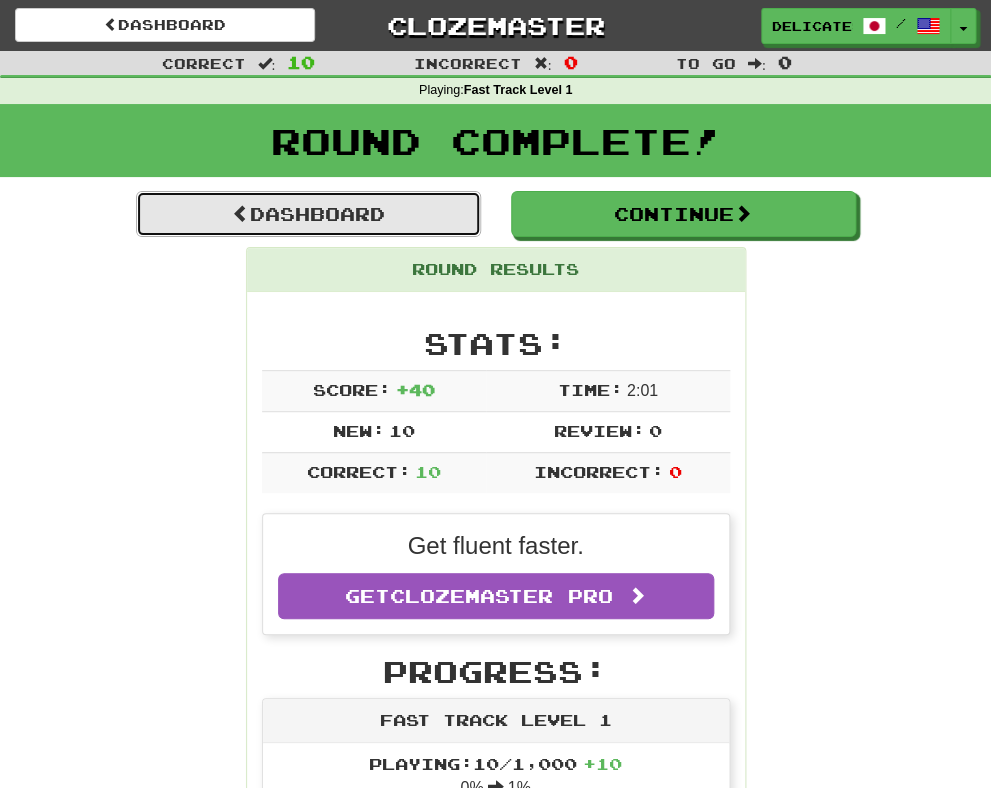 click on "Dashboard" at bounding box center [308, 214] 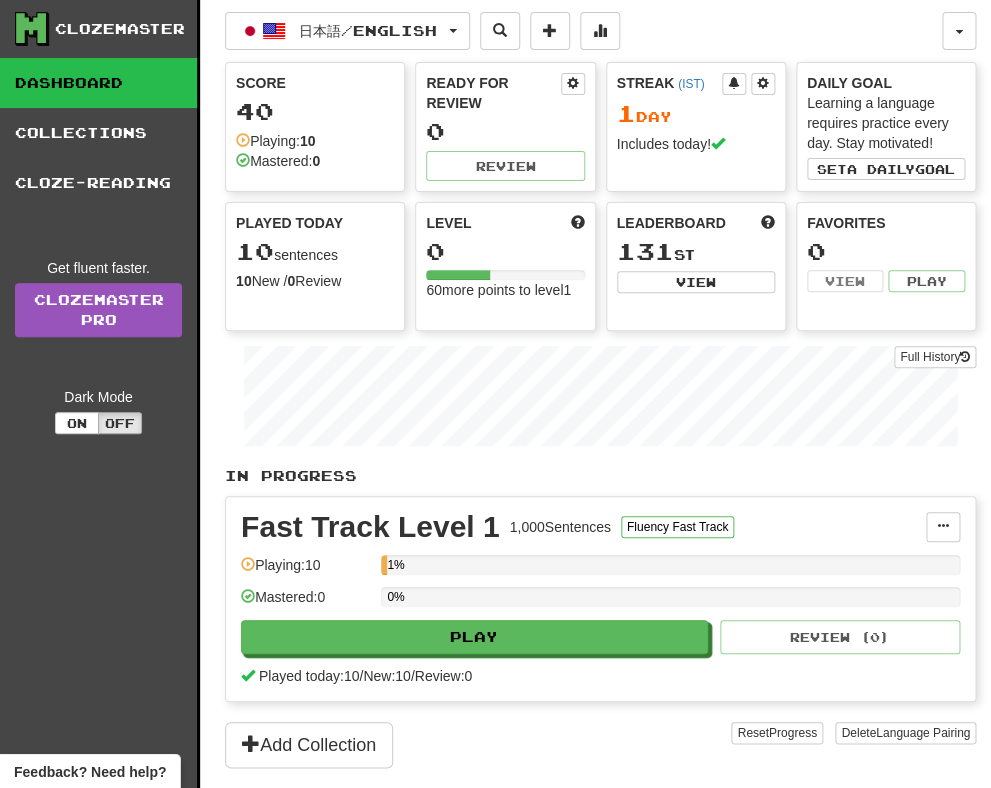 scroll, scrollTop: 0, scrollLeft: 0, axis: both 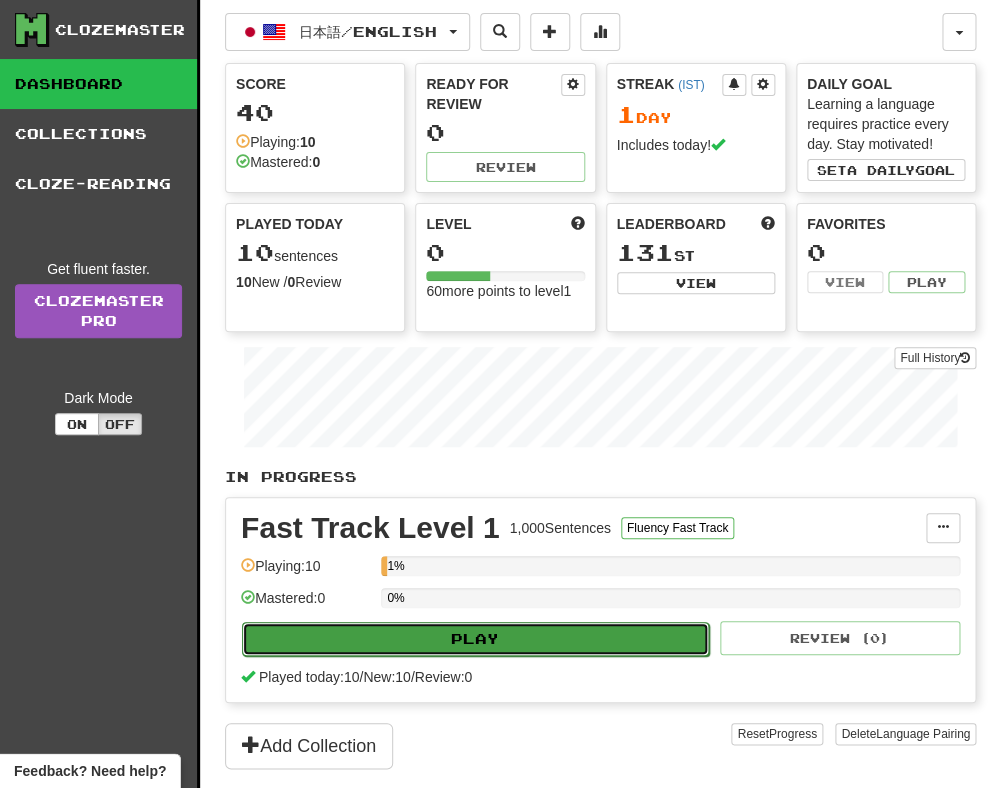 click on "Play" at bounding box center (475, 639) 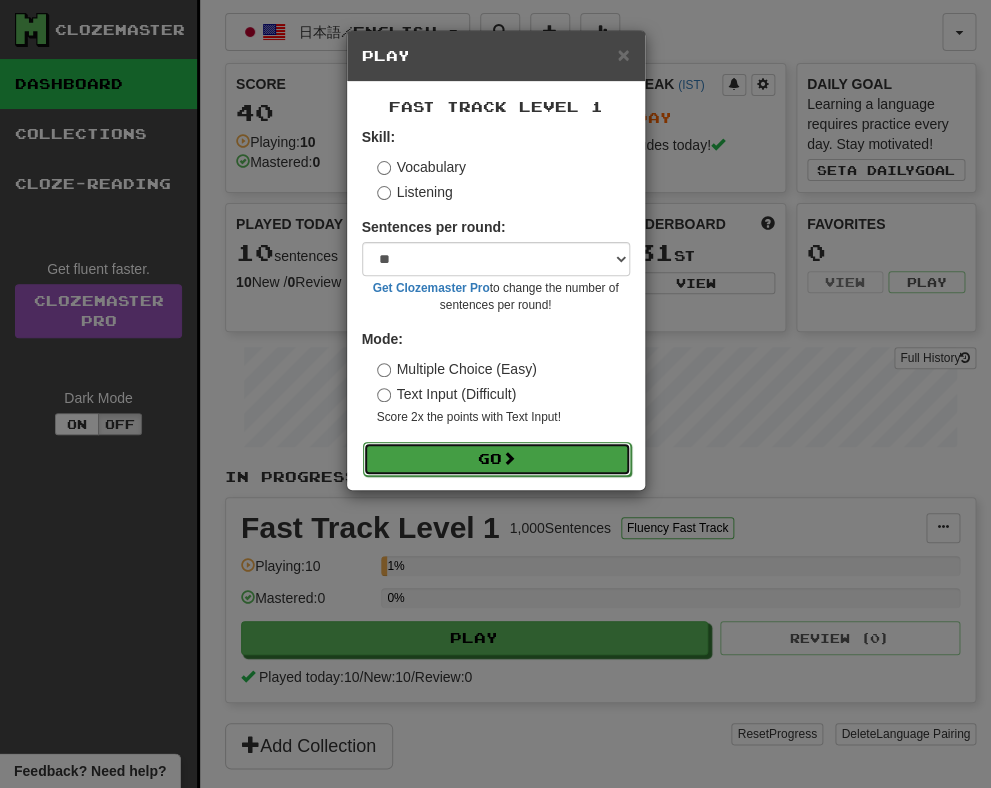 click on "Go" at bounding box center (497, 459) 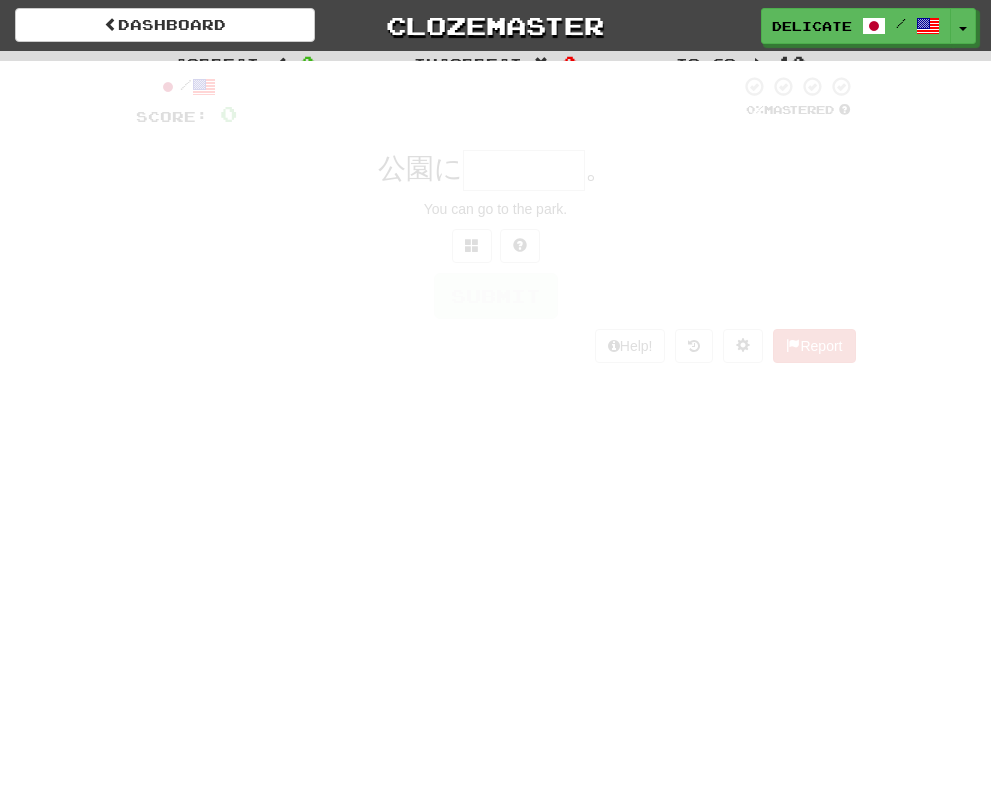 scroll, scrollTop: 0, scrollLeft: 0, axis: both 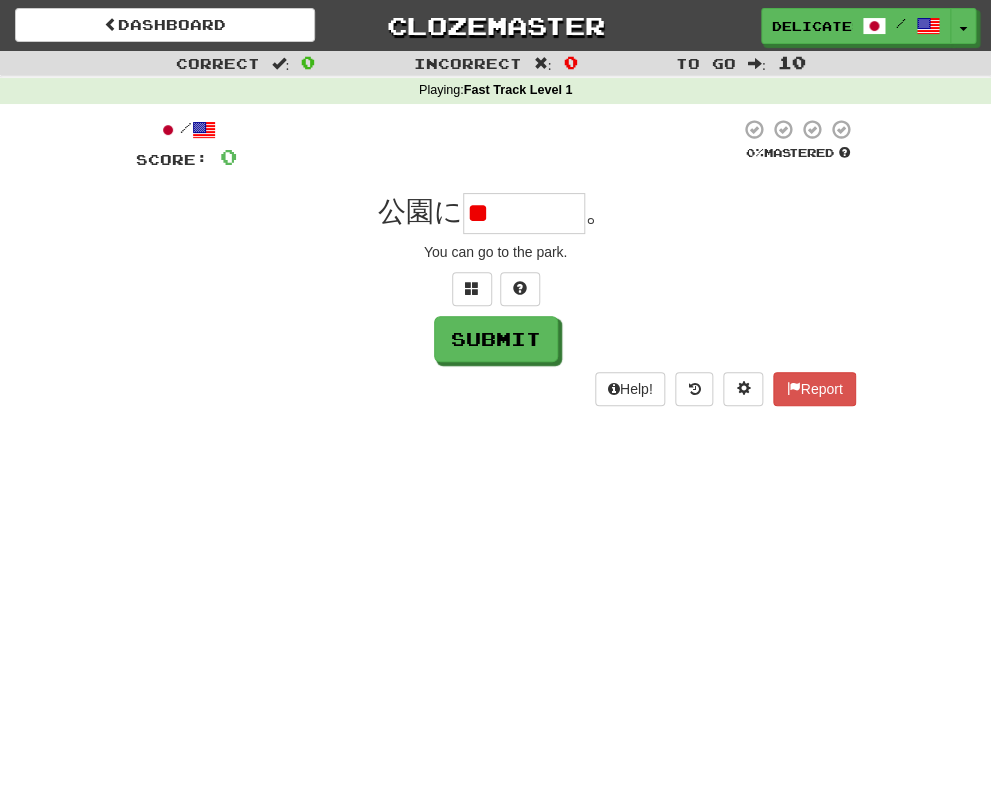 type on "*" 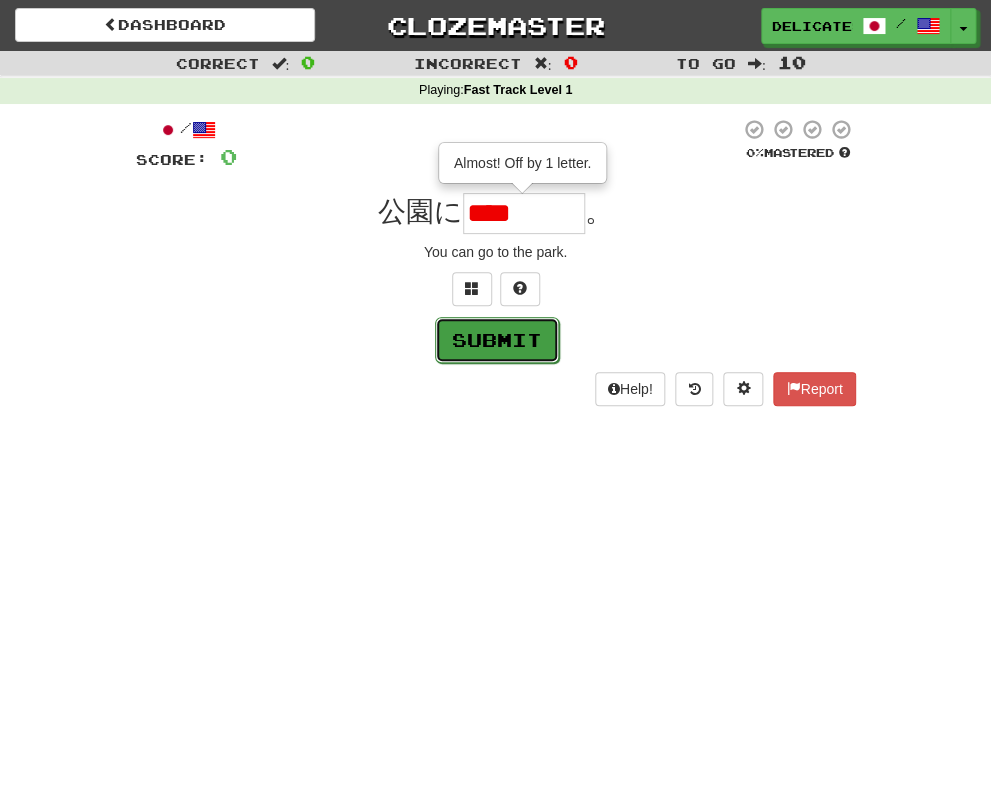 click on "Submit" at bounding box center (497, 340) 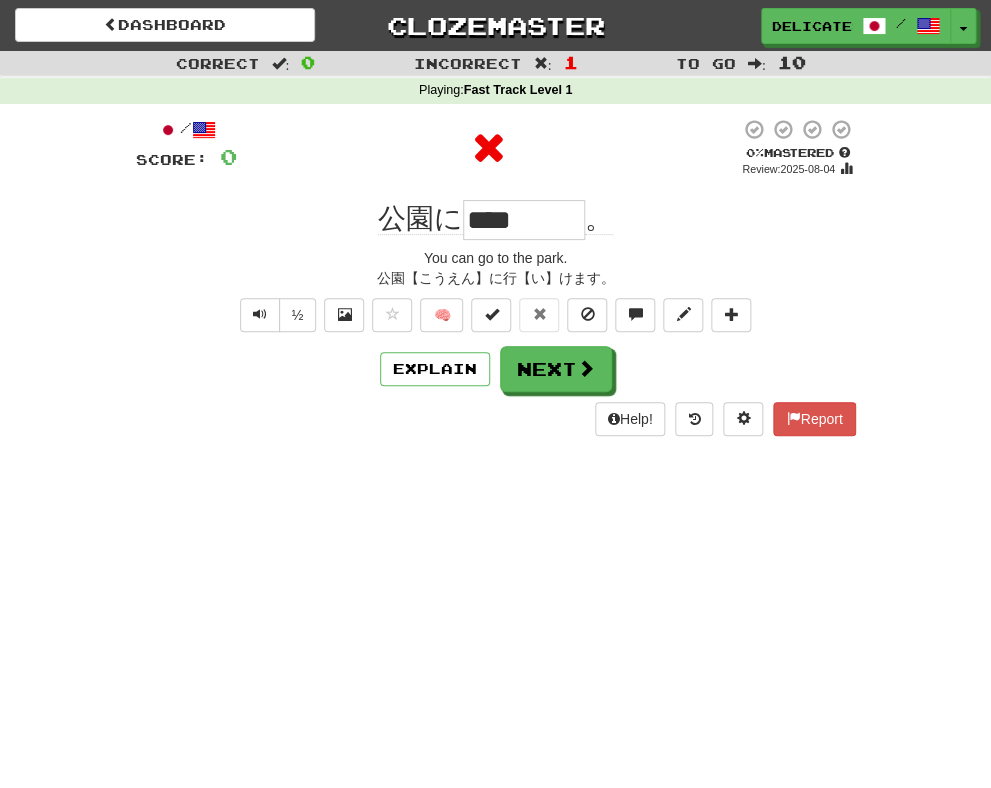 click on "Dashboard
Clozemaster
DelicateShadow2510
/
Toggle Dropdown
Dashboard
Leaderboard
Activity Feed
Notifications
Profile
Discussions
日本語
/
English
Streak:
1
Review:
0
Points Today: 40
Languages
Account
Logout
DelicateShadow2510
/
Toggle Dropdown
Dashboard
Leaderboard
Activity Feed
Notifications
Profile
Discussions
日本語
/
English
Streak:
1
Review:
0
Points Today: 40
Languages
Account
Logout
clozemaster
Correct   :   0 Incorrect   :   1 To go   :   10 Playing :  Fast Track Level 1  /  Score:   0 0 %  Mastered Review:  2025-08-04 公園に **** 。 You can go to the park. ½ 🧠 Explain Next  Help!  Report" at bounding box center [495, 394] 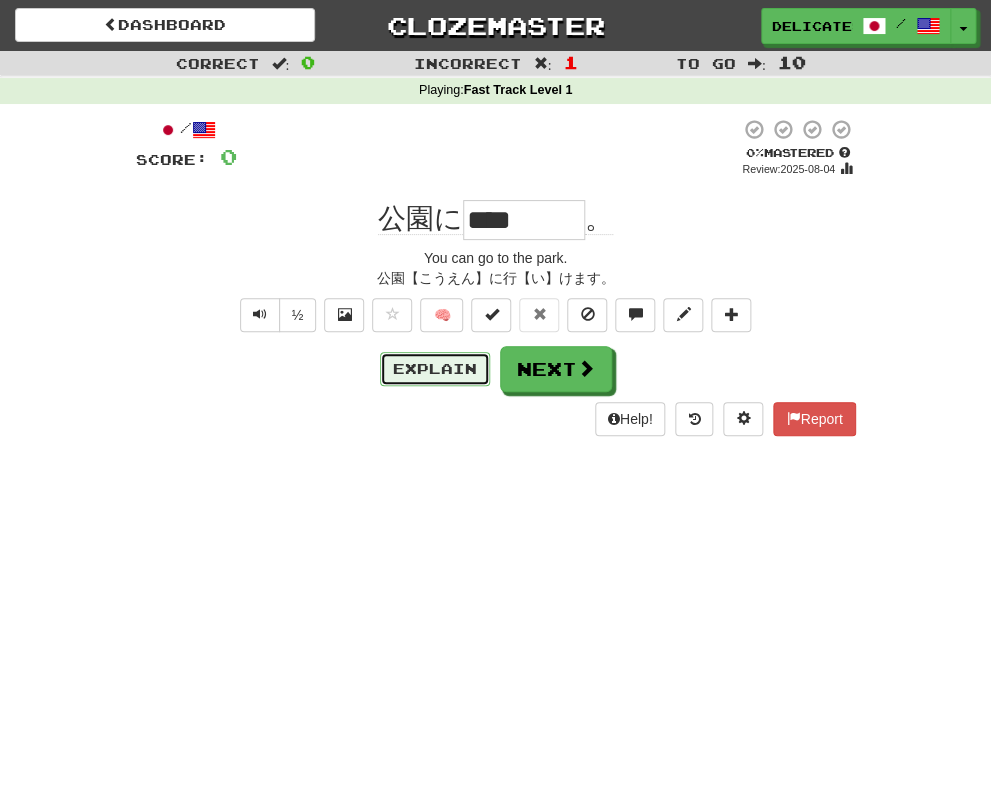 click on "Explain" at bounding box center (435, 369) 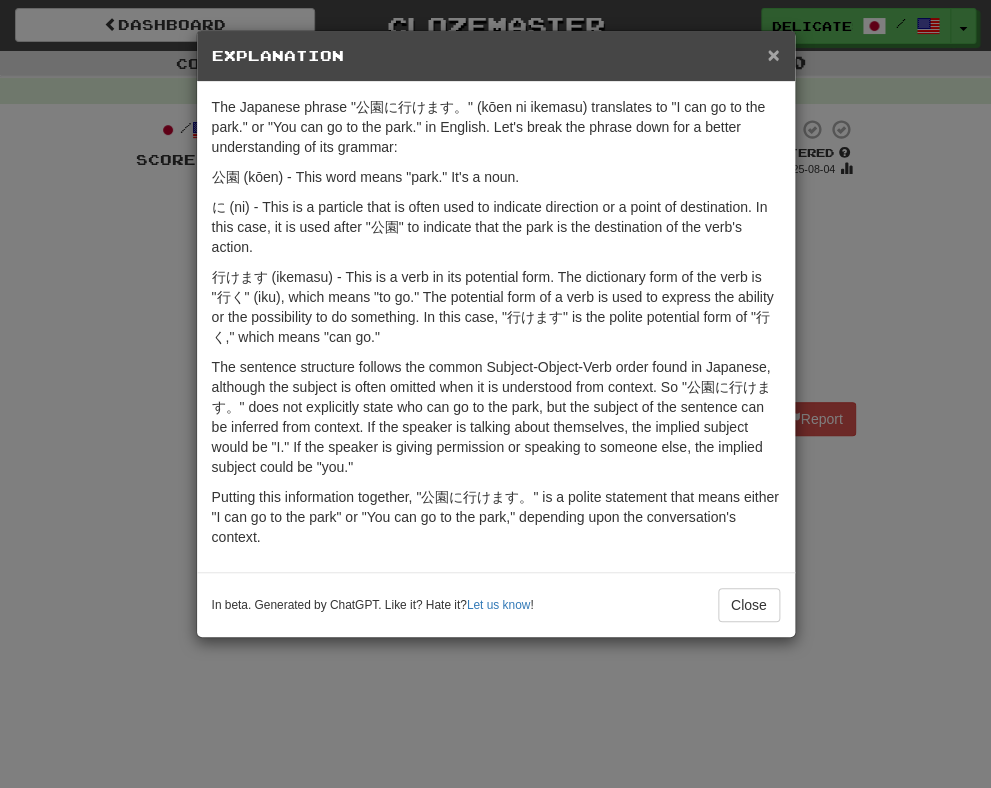 click on "×" at bounding box center [773, 54] 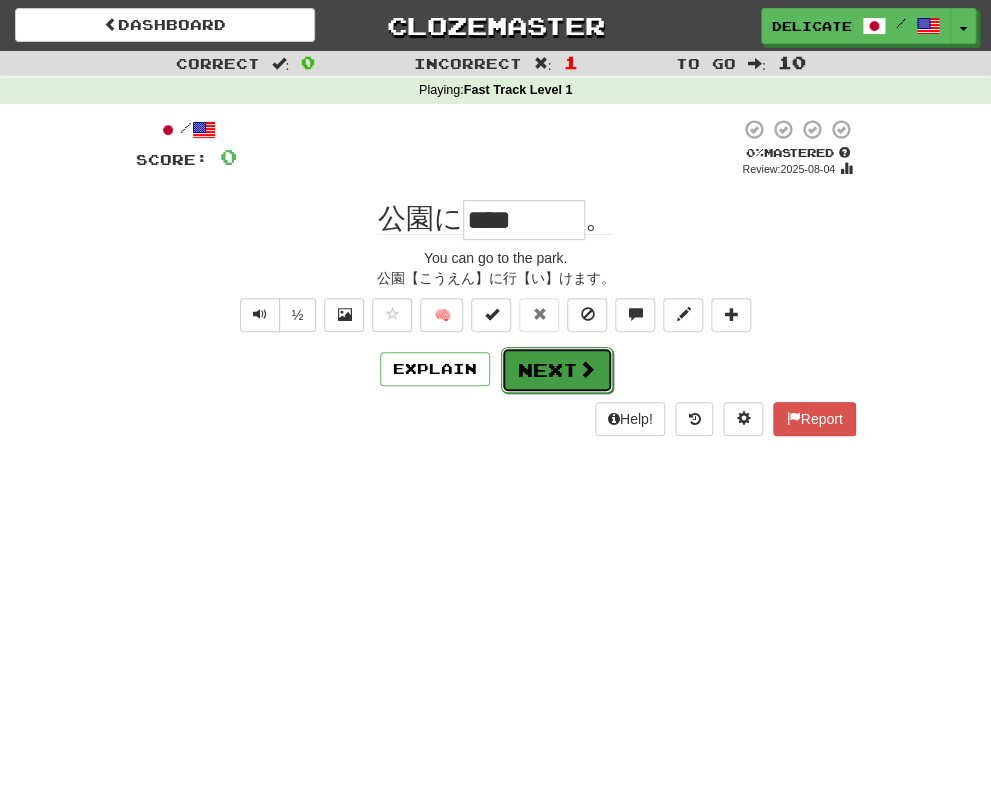 click on "Next" at bounding box center (557, 370) 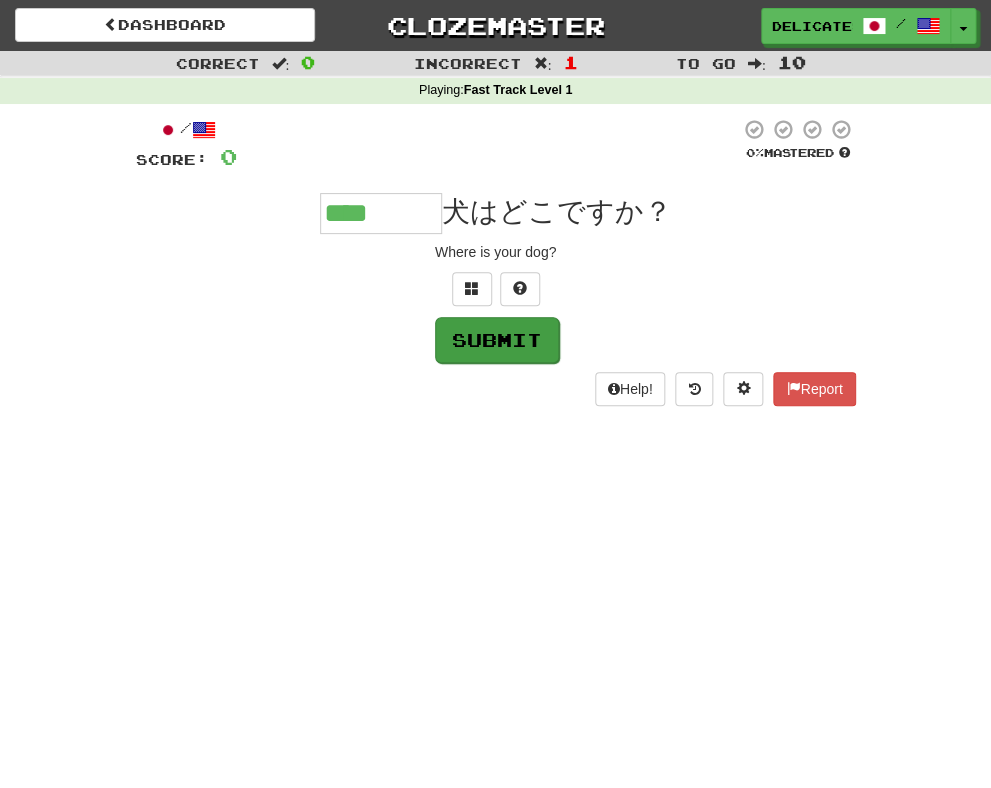 type on "****" 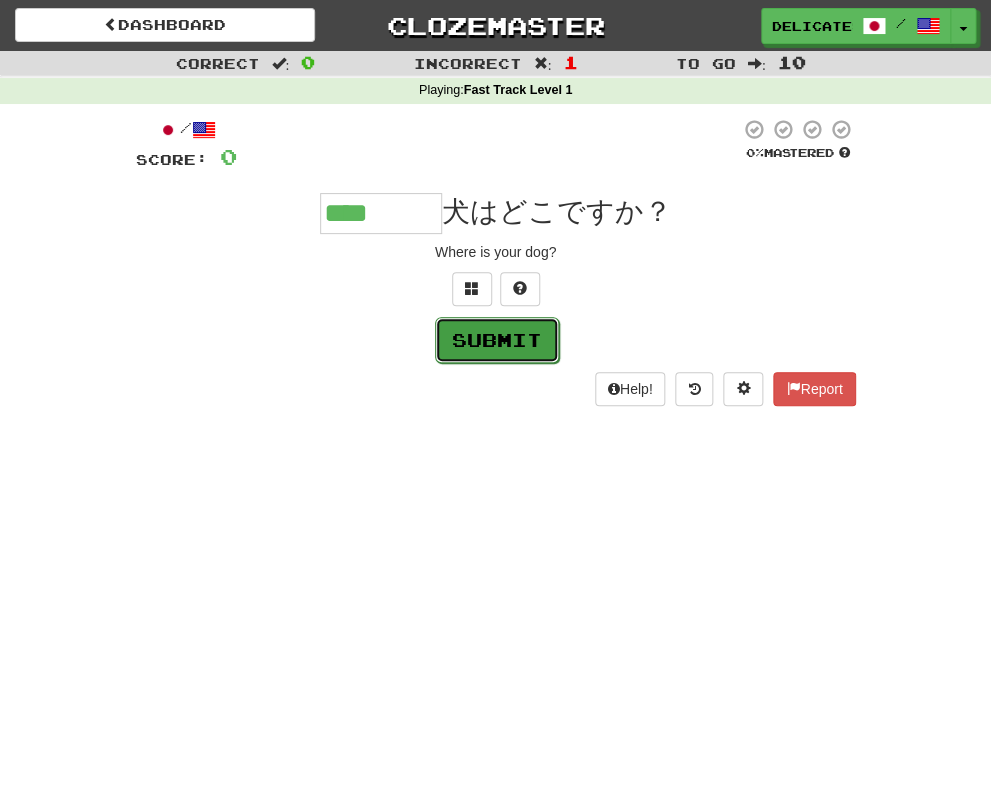 click on "Submit" at bounding box center (497, 340) 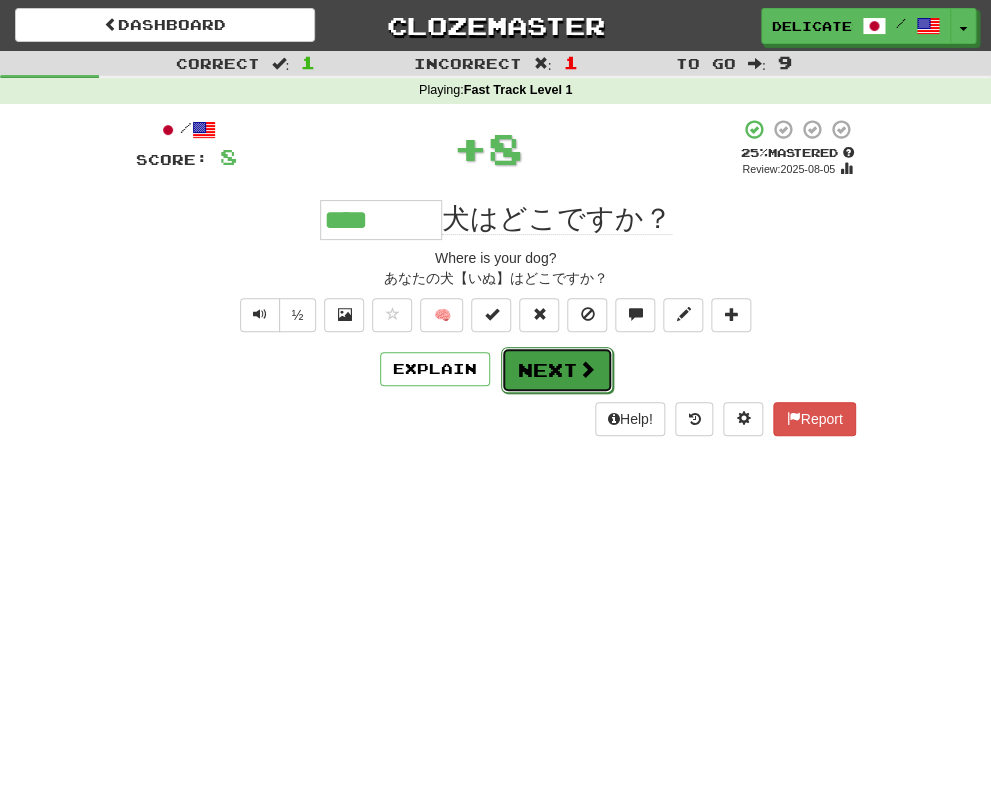 click on "Next" at bounding box center [557, 370] 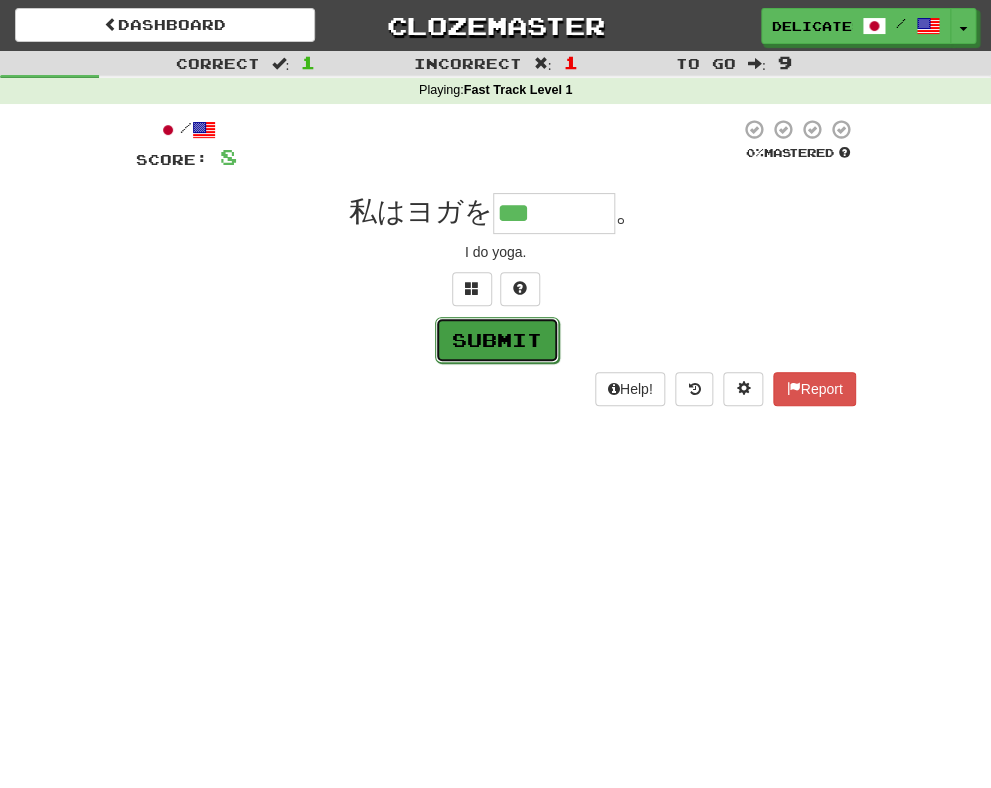 click on "Submit" at bounding box center (497, 340) 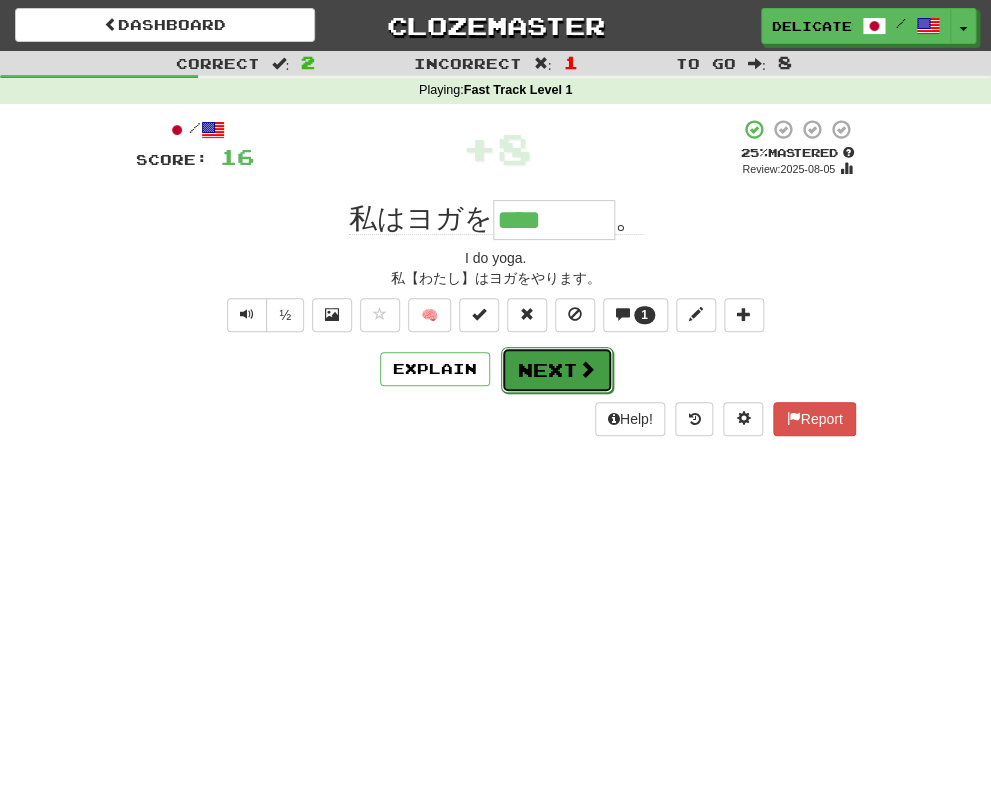 click on "Next" at bounding box center [557, 370] 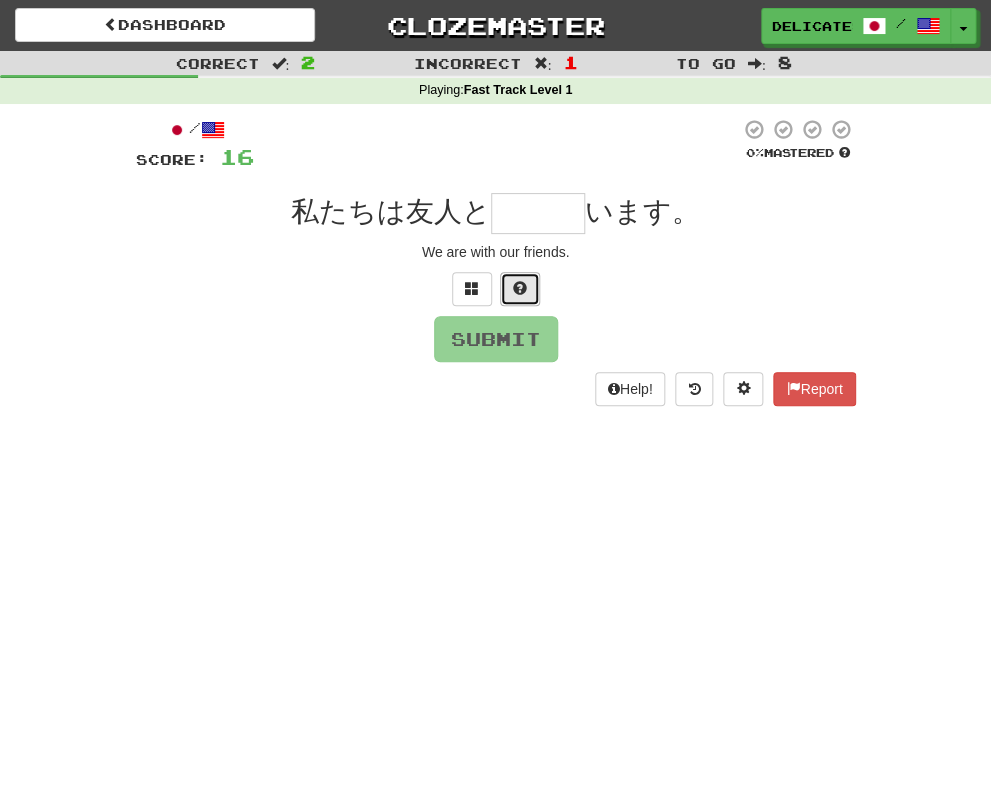 click at bounding box center (520, 288) 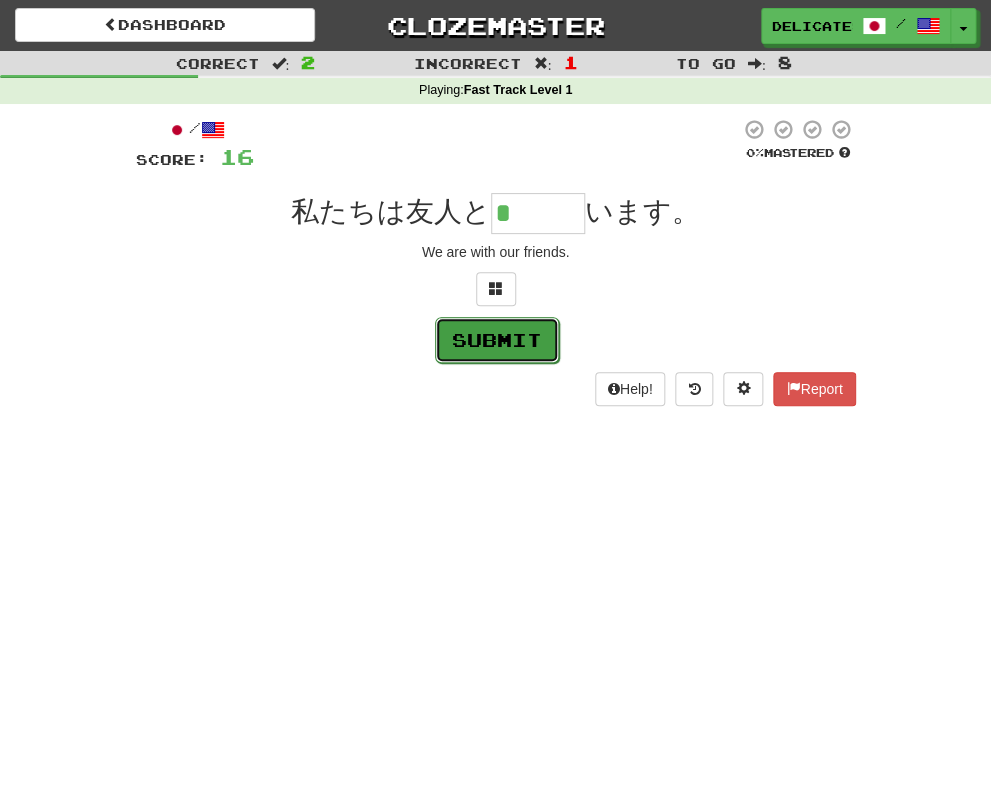 click on "Submit" at bounding box center (497, 340) 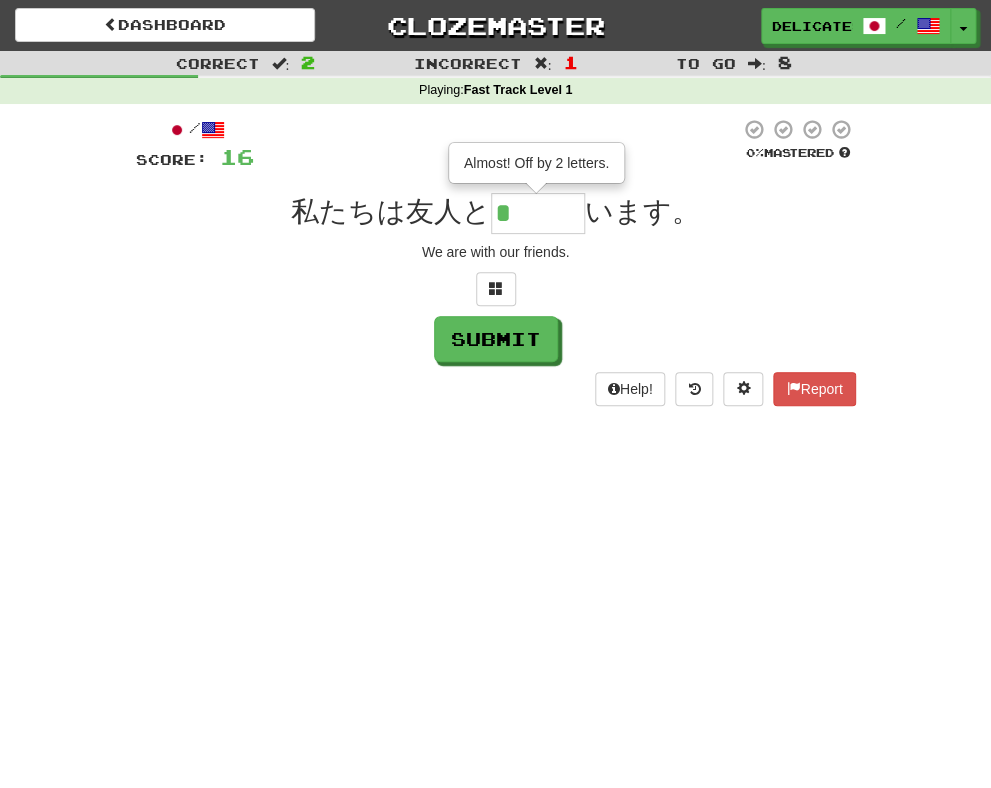 click on "*" at bounding box center (538, 213) 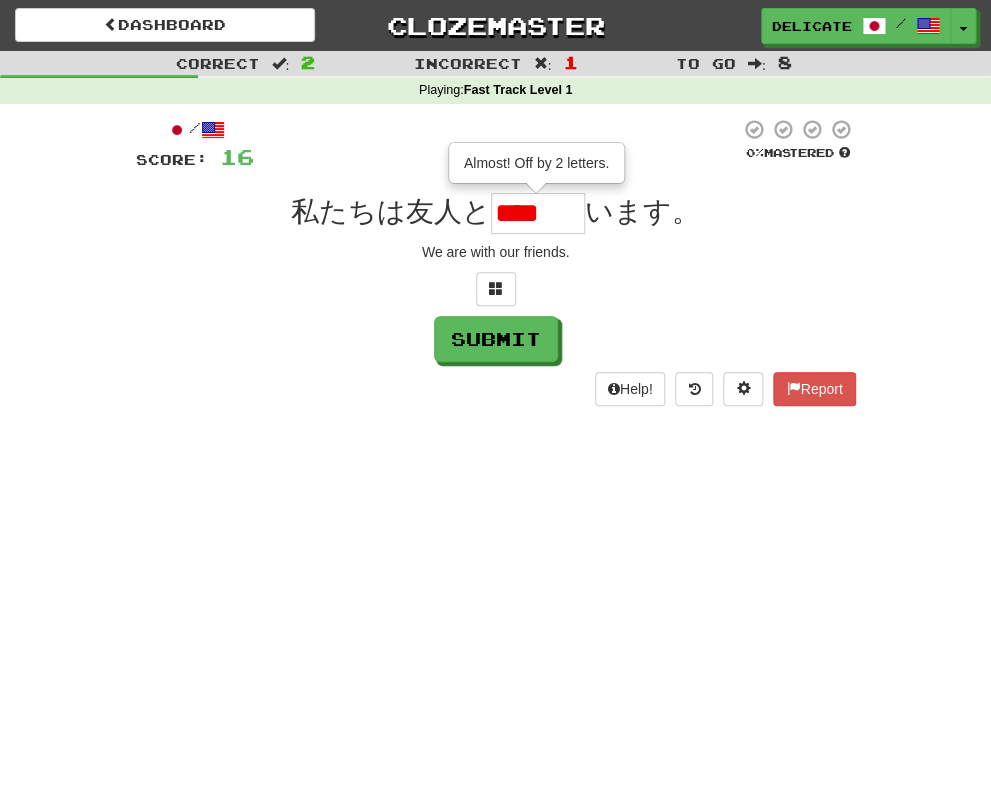 scroll, scrollTop: 0, scrollLeft: 26, axis: horizontal 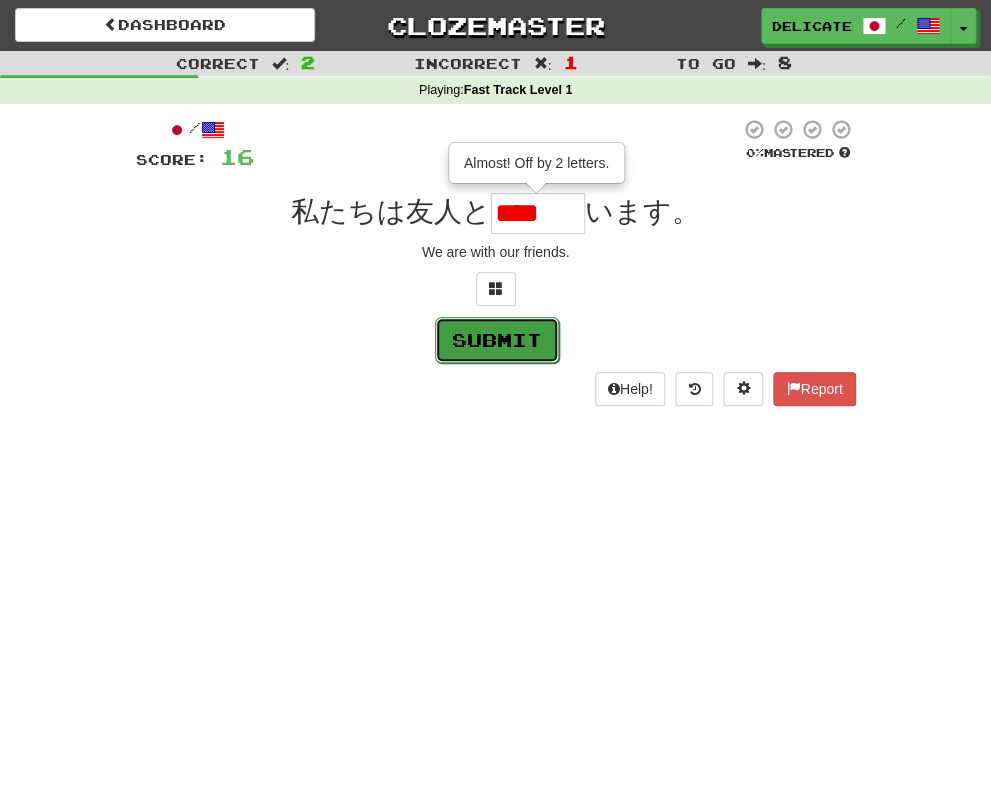 click on "Submit" at bounding box center (497, 340) 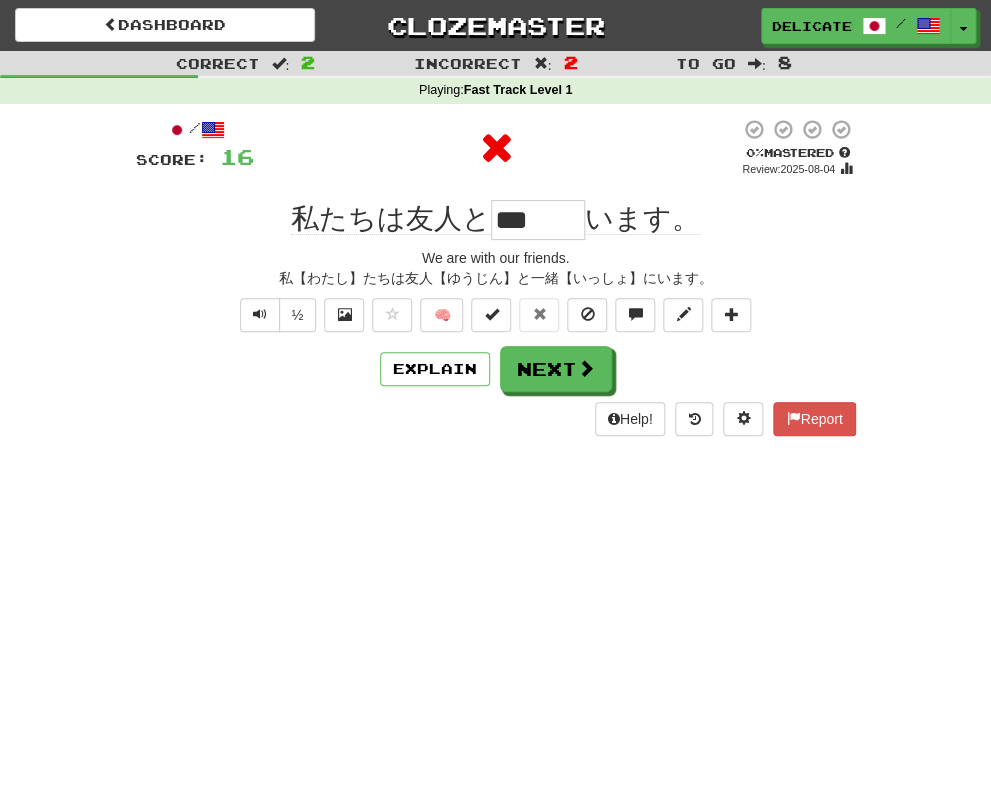 scroll, scrollTop: 0, scrollLeft: 0, axis: both 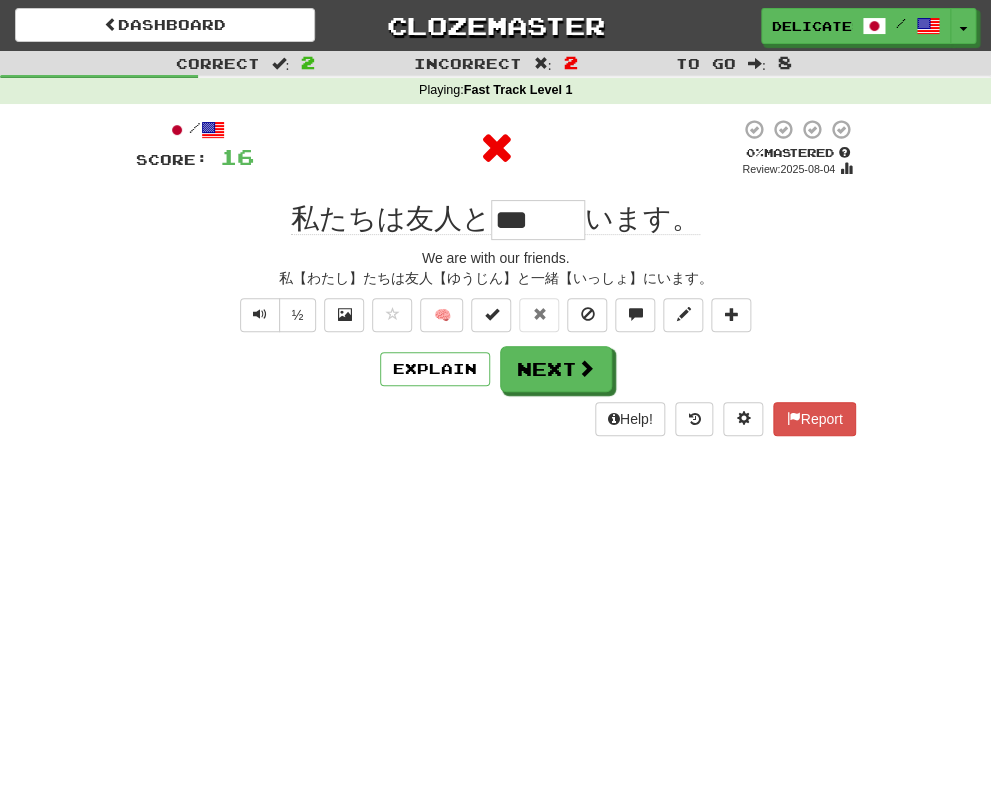 click on "Dashboard
Clozemaster
DelicateShadow2510
/
Toggle Dropdown
Dashboard
Leaderboard
Activity Feed
Notifications
Profile
Discussions
日本語
/
English
Streak:
1
Review:
0
Points Today: 40
Languages
Account
Logout
DelicateShadow2510
/
Toggle Dropdown
Dashboard
Leaderboard
Activity Feed
Notifications
Profile
Discussions
日本語
/
English
Streak:
1
Review:
0
Points Today: 40
Languages
Account
Logout
clozemaster
Correct   :   2 Incorrect   :   2 To go   :   8 Playing :  Fast Track Level 1  /  Score:   16 0 %  Mastered Review:  2025-08-04 私たちは友人と *** います。 We are with our friends. ½ 🧠 Explain Next  Help!" at bounding box center (495, 394) 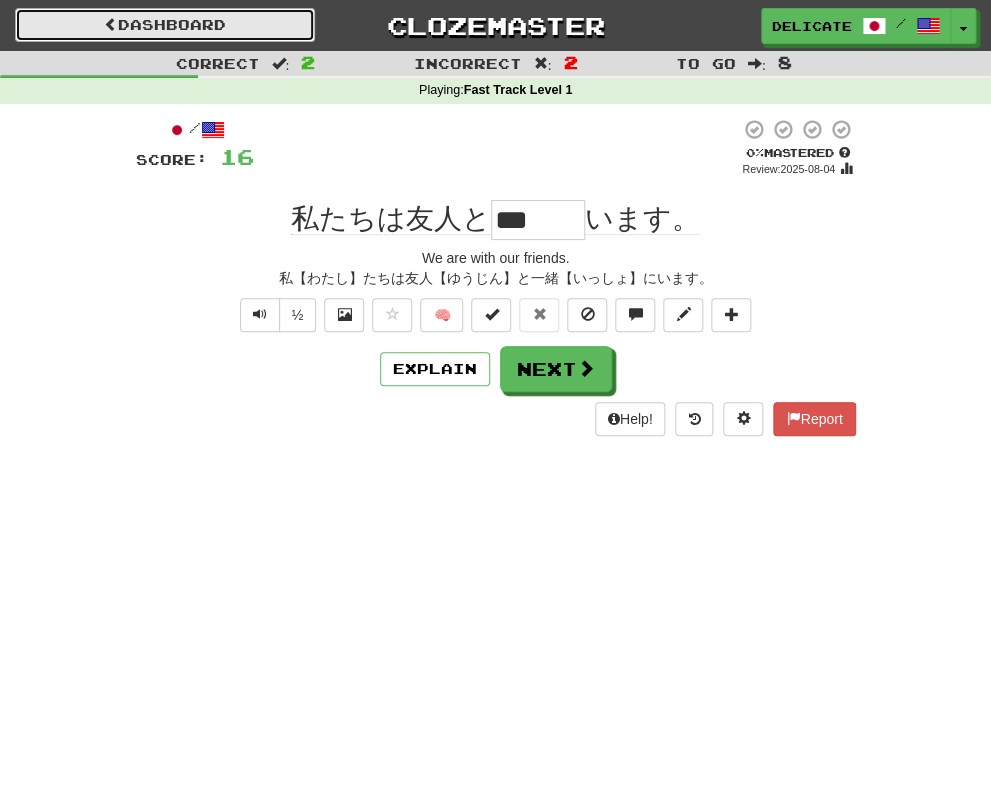 click on "Dashboard" at bounding box center [165, 25] 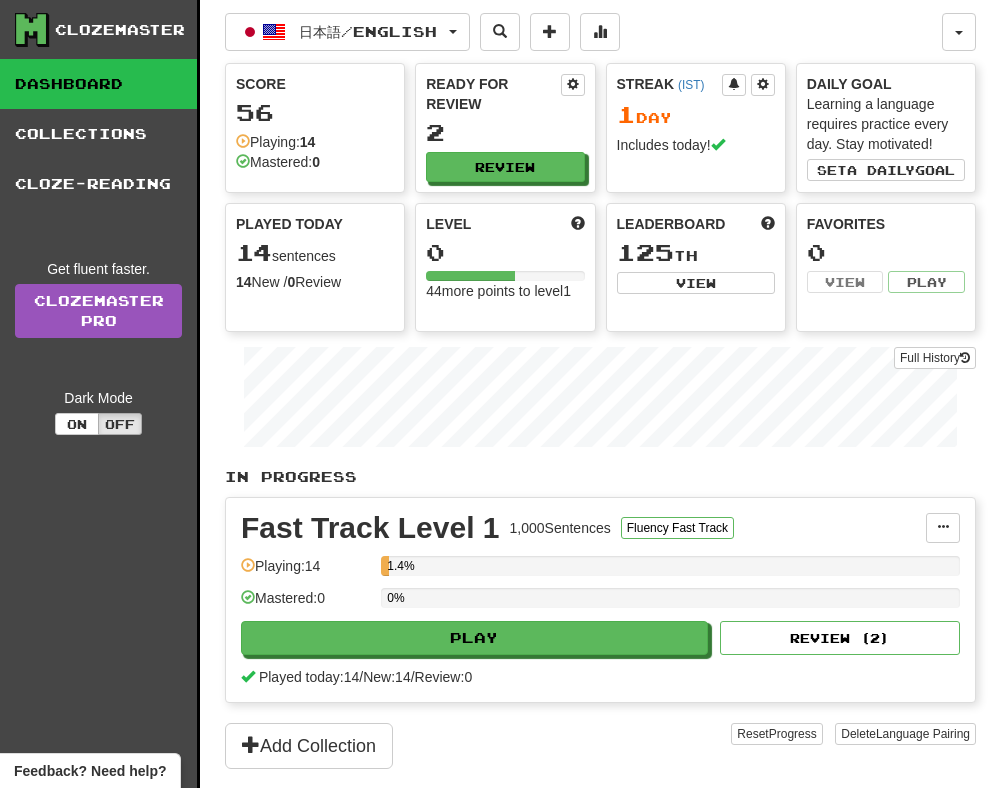 scroll, scrollTop: 0, scrollLeft: 0, axis: both 